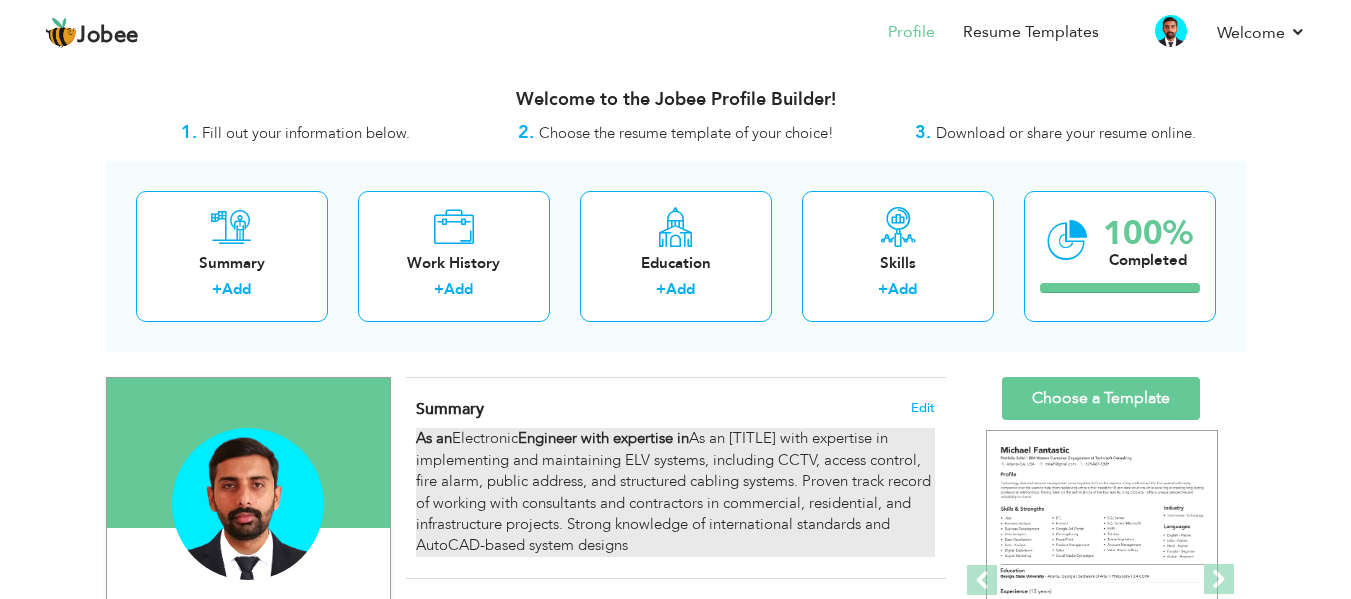 scroll, scrollTop: 0, scrollLeft: 0, axis: both 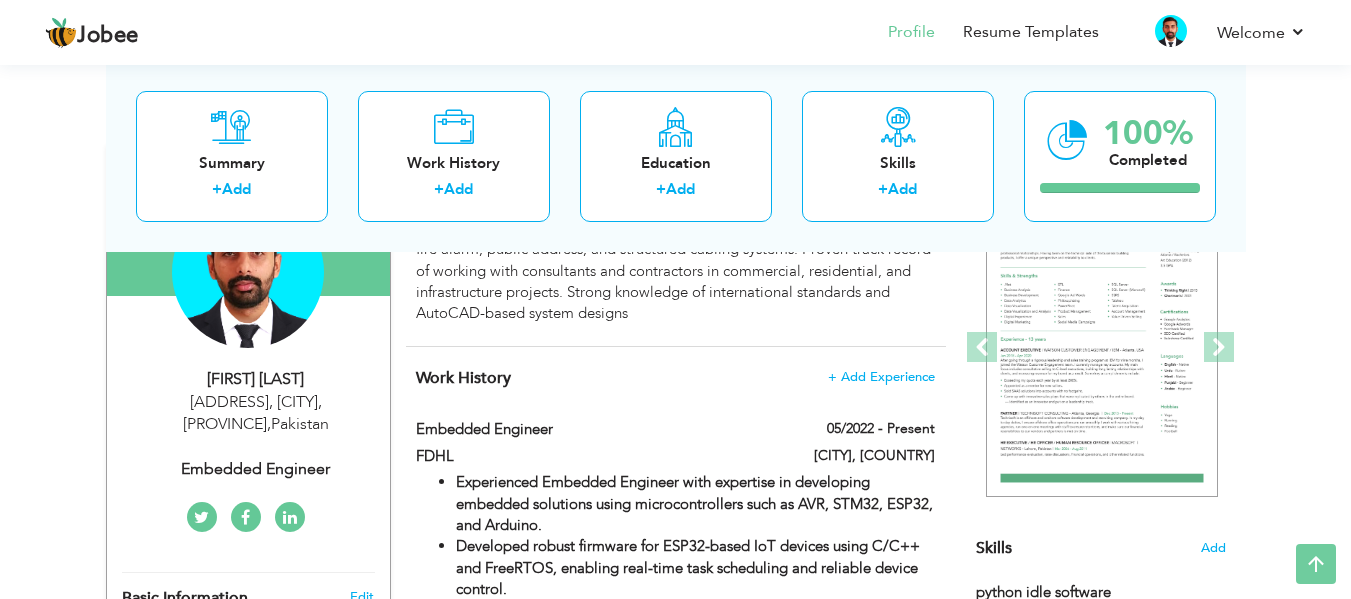 click on "View Resume
Export PDF
Profile
Summary
Public Link
Experience
Education
Awards
Work Histroy
Projects
Certifications
Skills
Preferred Job City" at bounding box center [675, 773] 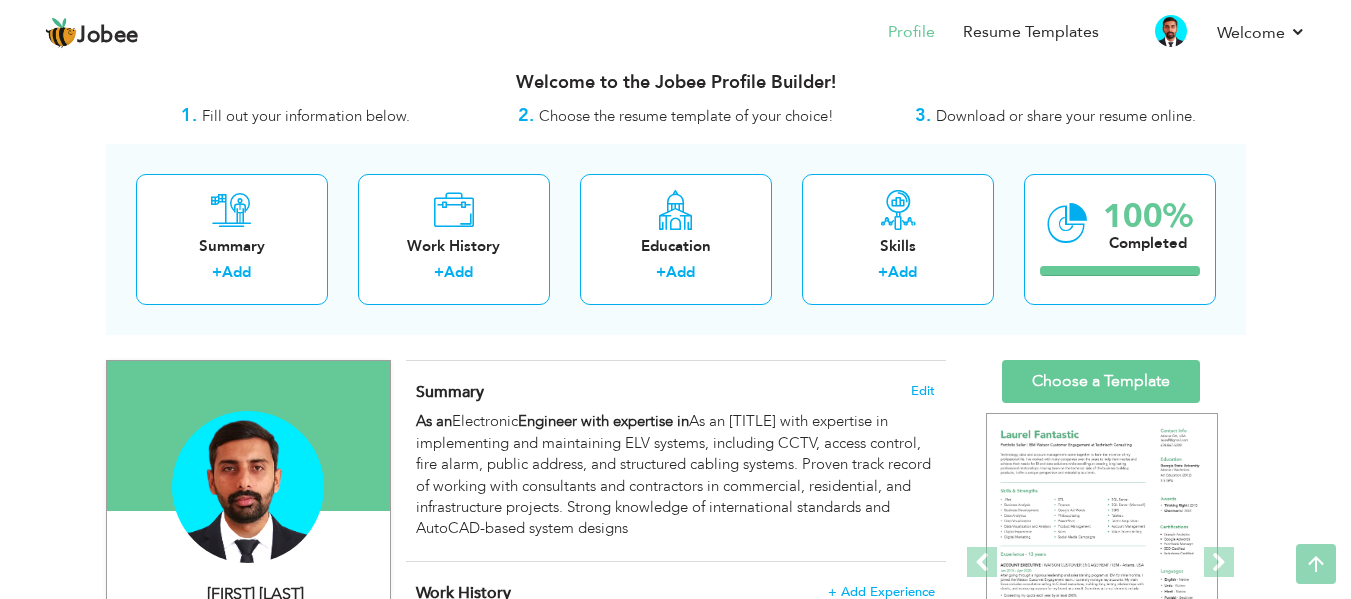 scroll, scrollTop: 0, scrollLeft: 0, axis: both 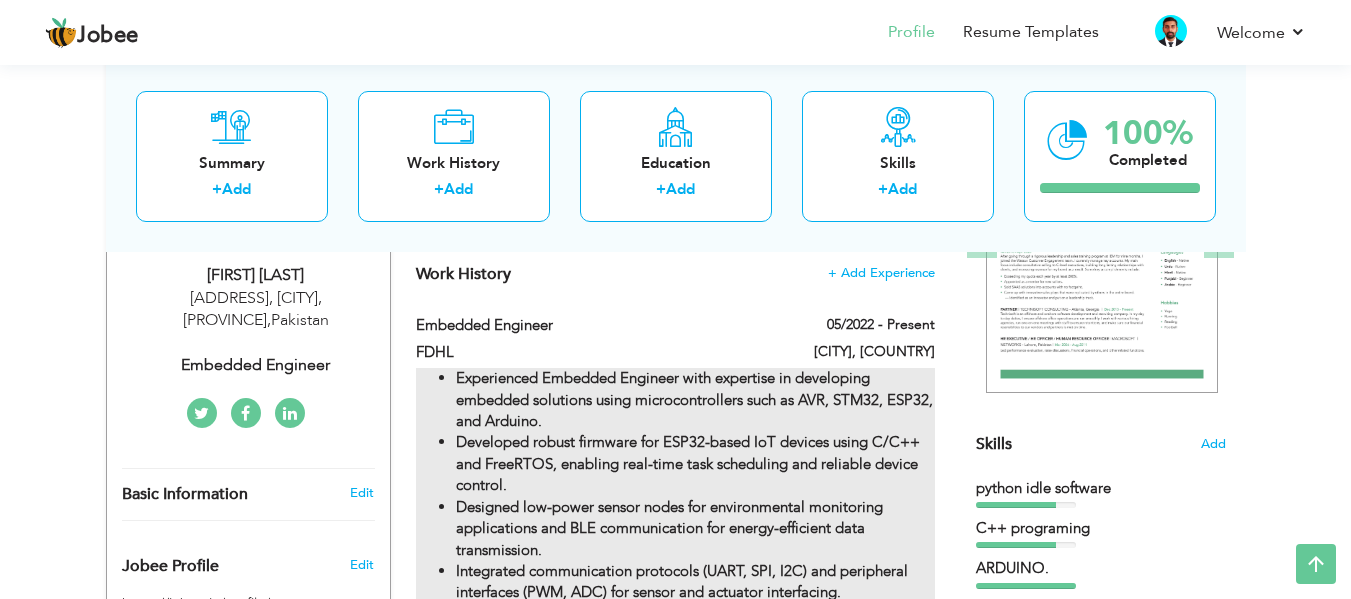 click on "Experienced Embedded Engineer with expertise in developing embedded solutions using microcontrollers such as AVR, STM32, ESP32, and Arduino." at bounding box center [695, 400] 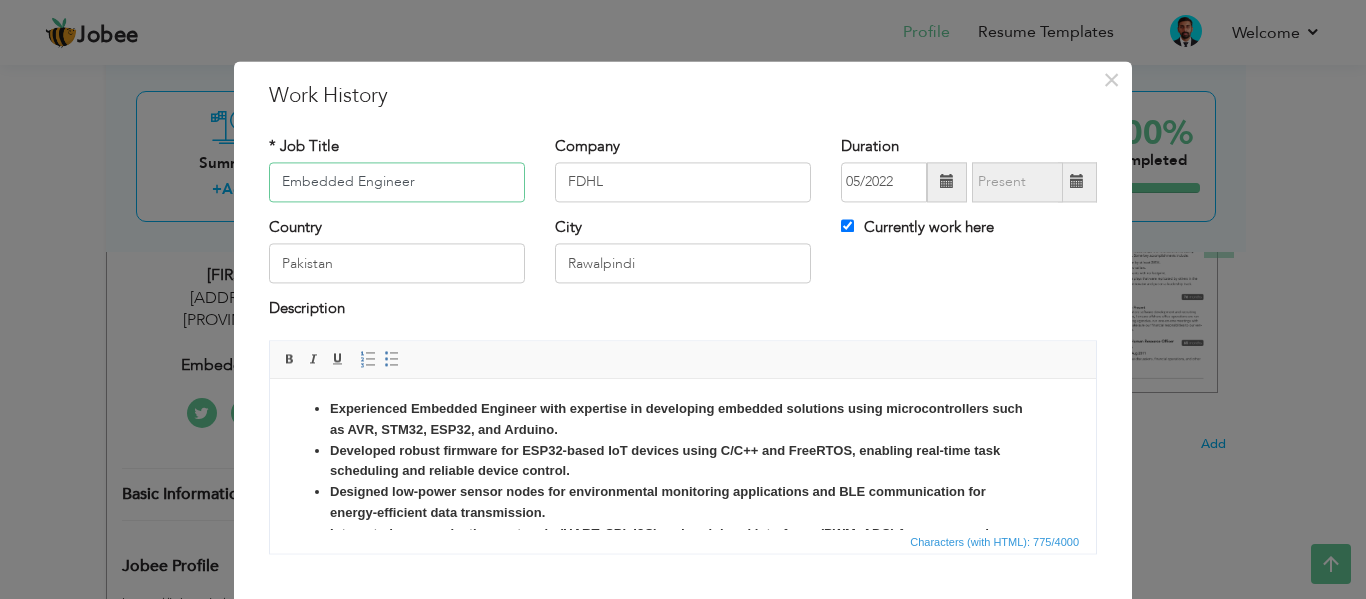 drag, startPoint x: 436, startPoint y: 175, endPoint x: 186, endPoint y: 194, distance: 250.72096 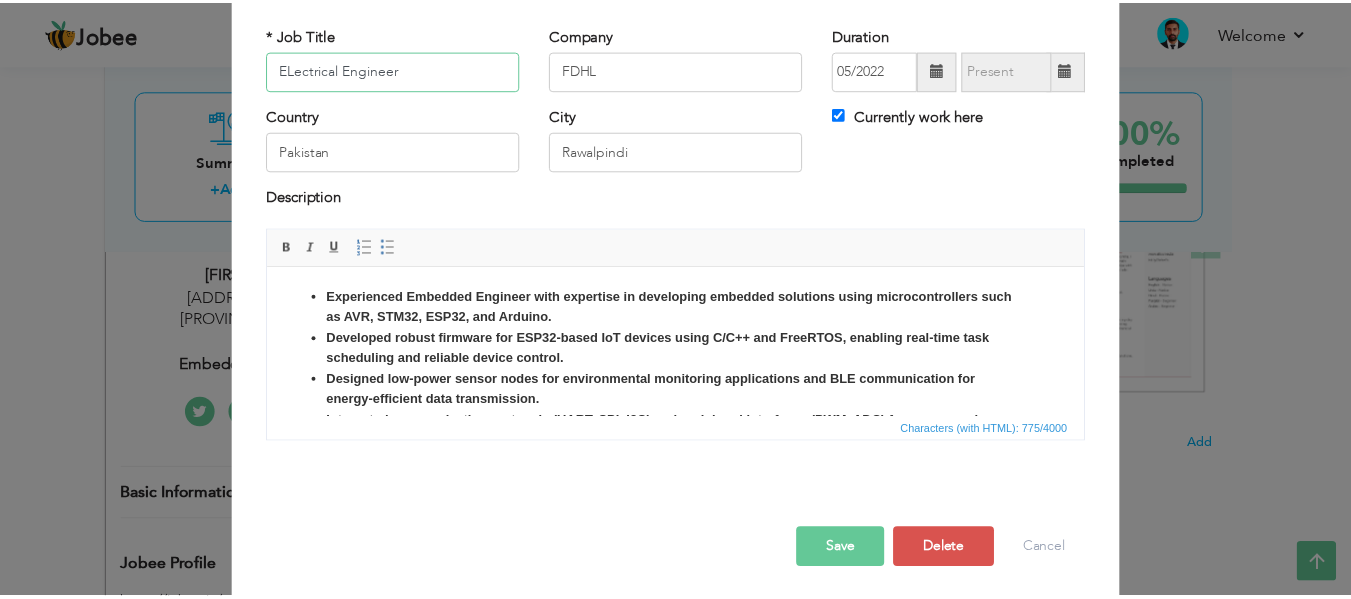 scroll, scrollTop: 117, scrollLeft: 0, axis: vertical 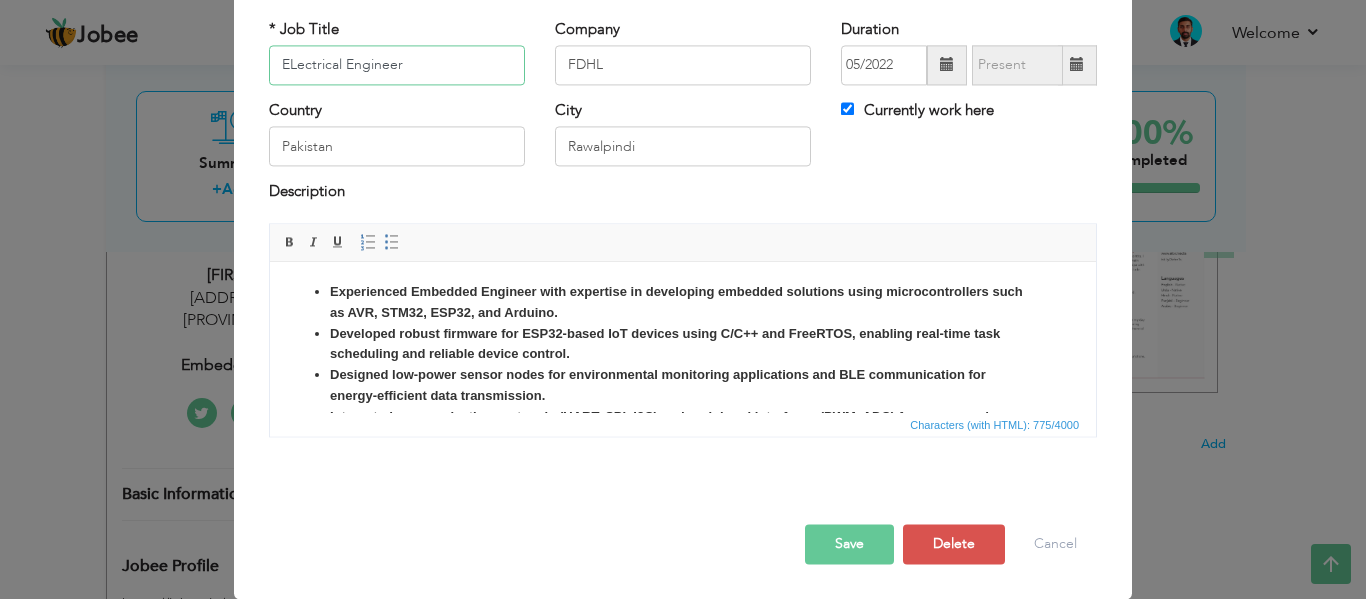 type on "ELectrical Engineer" 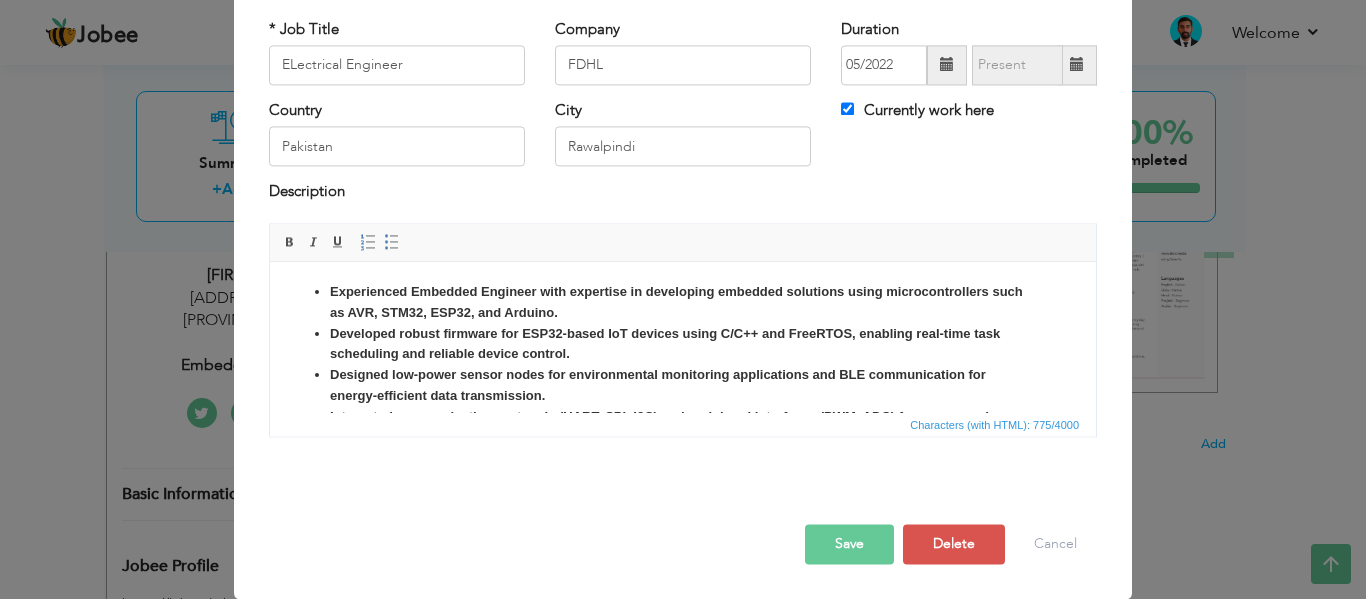 click on "Save" at bounding box center [849, 544] 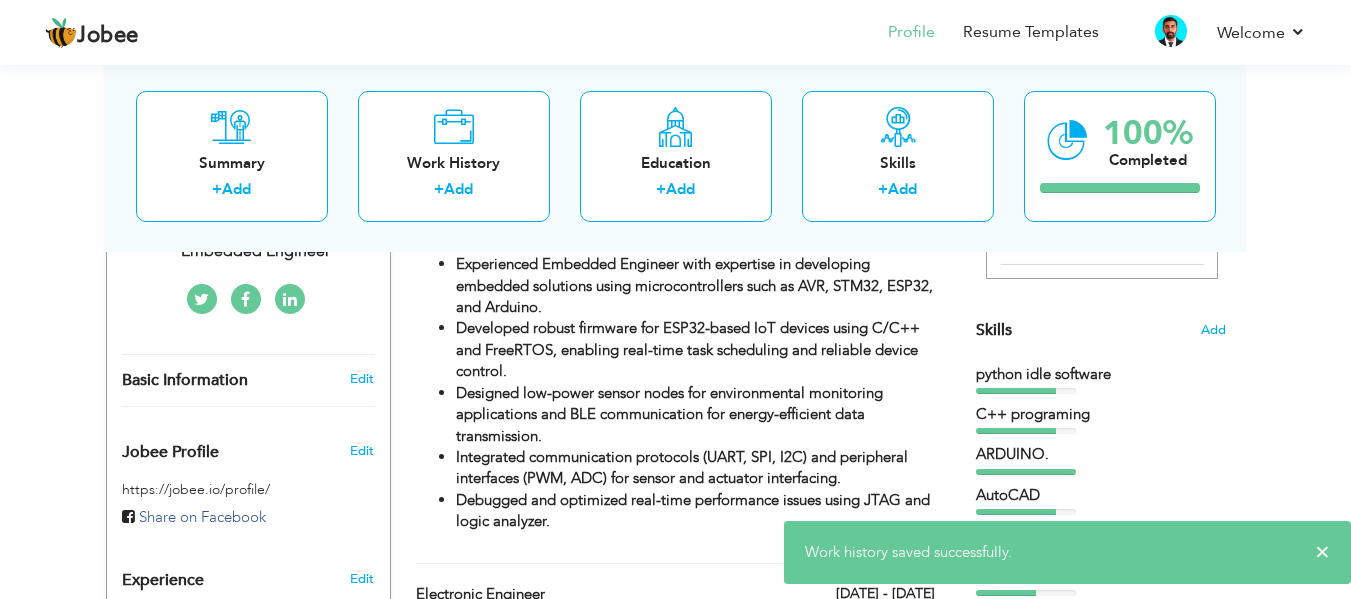 scroll, scrollTop: 599, scrollLeft: 0, axis: vertical 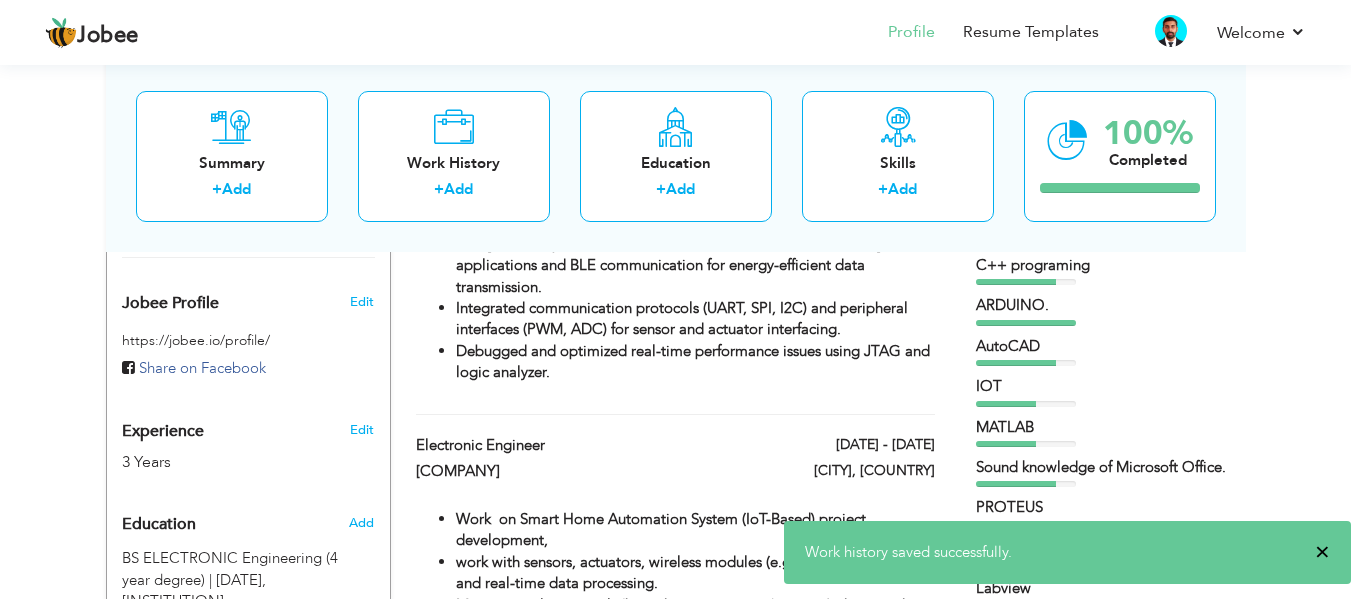 click on "×" at bounding box center [1322, 552] 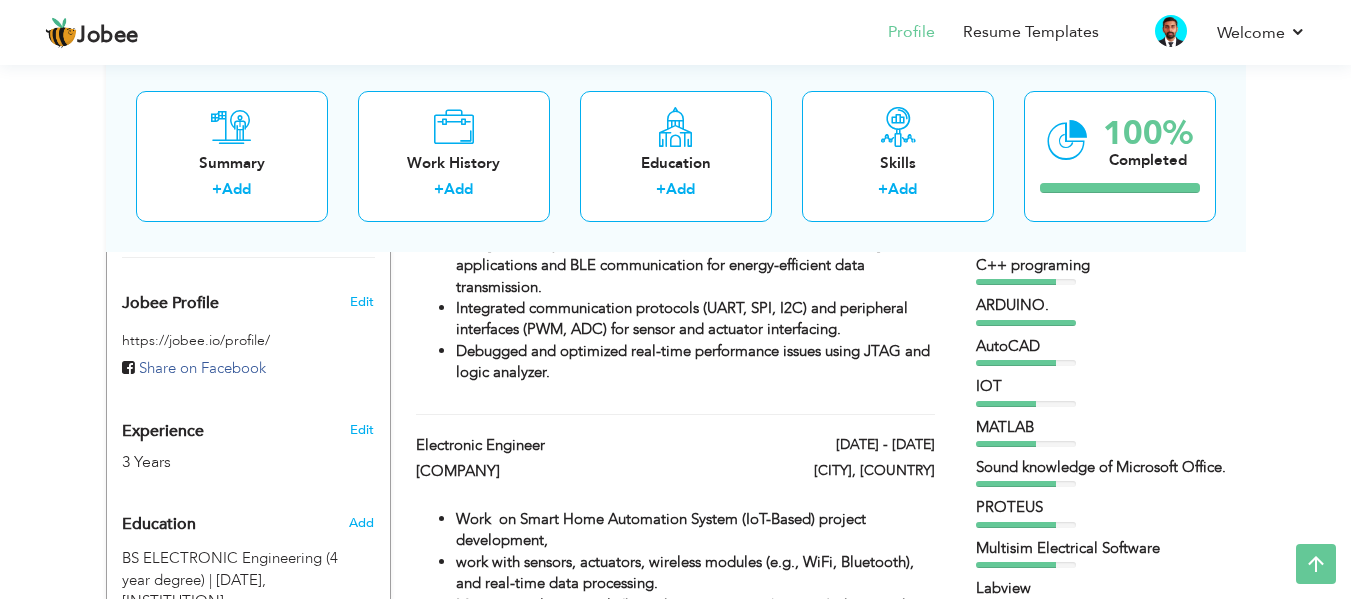 scroll, scrollTop: 464, scrollLeft: 0, axis: vertical 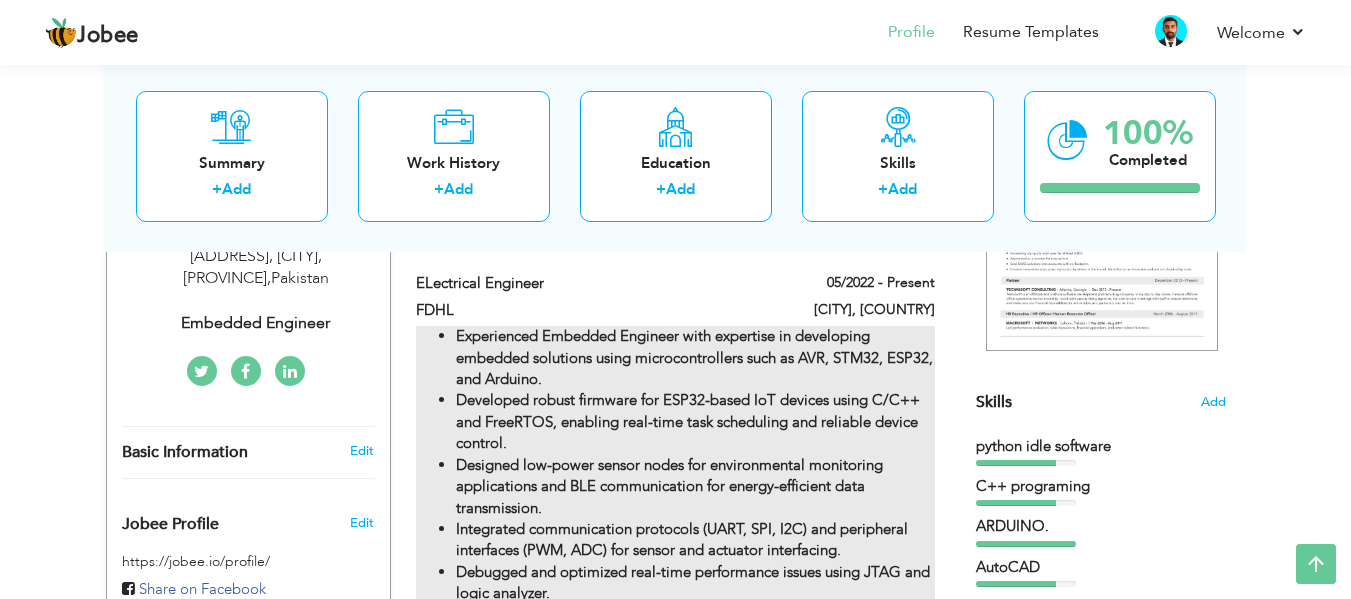 click on "Developed robust firmware for ESP32-based IoT devices using C/C++ and FreeRTOS, enabling real-time task scheduling and reliable device control." at bounding box center (688, 421) 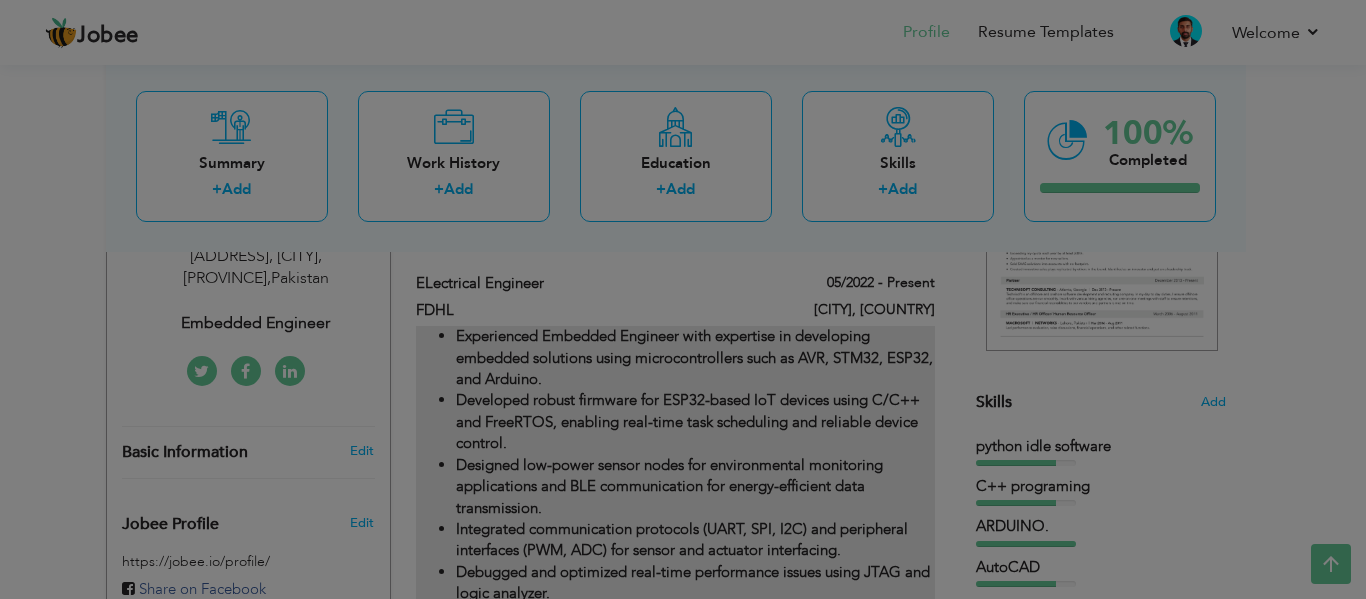 scroll, scrollTop: 0, scrollLeft: 0, axis: both 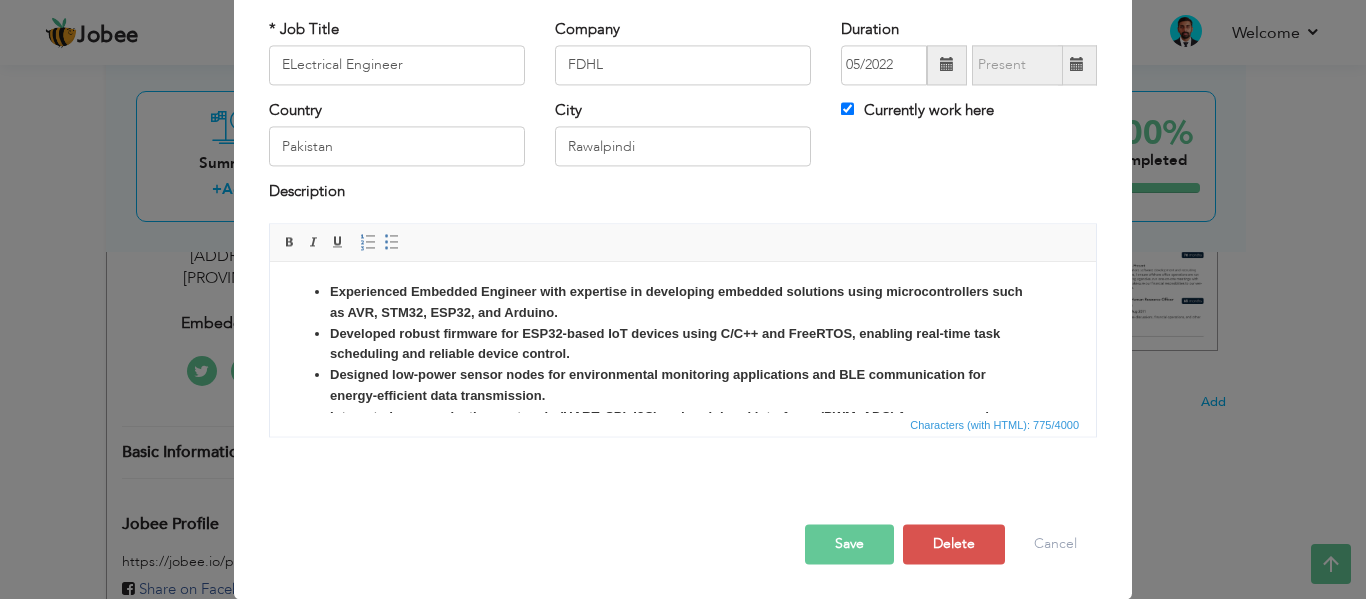 click on "Developed robust firmware for ESP32-based IoT devices using C/C++ and FreeRTOS, enabling real-time task scheduling and reliable device control." at bounding box center [683, 345] 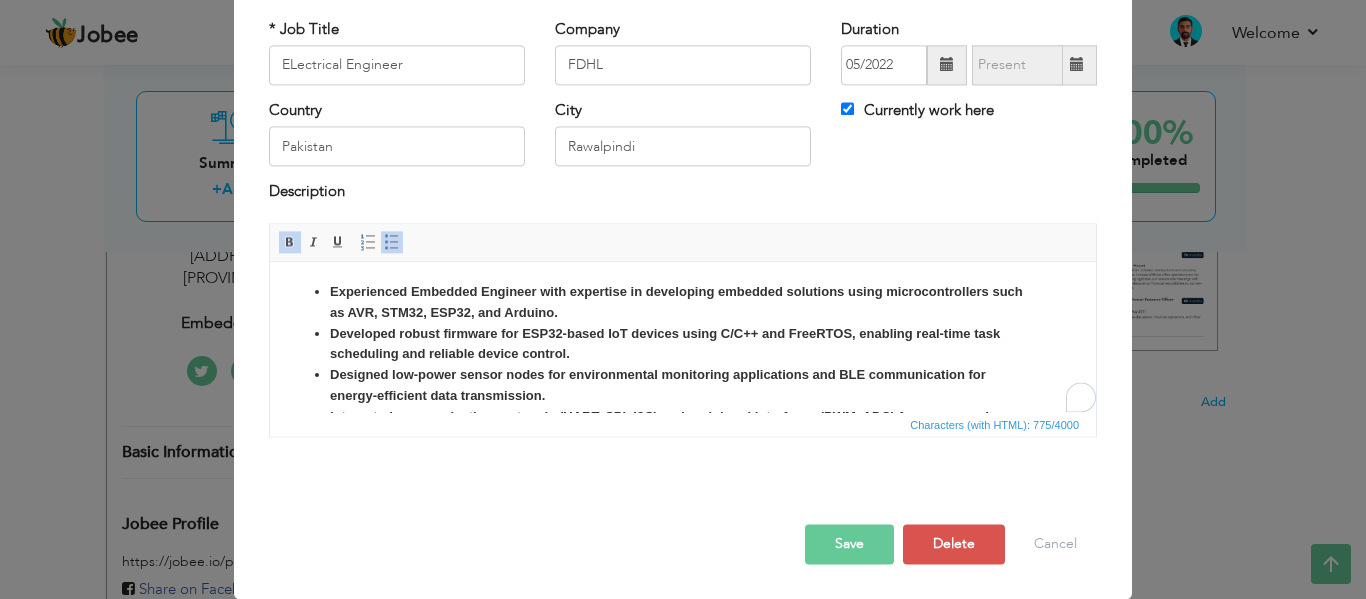 scroll, scrollTop: 24, scrollLeft: 0, axis: vertical 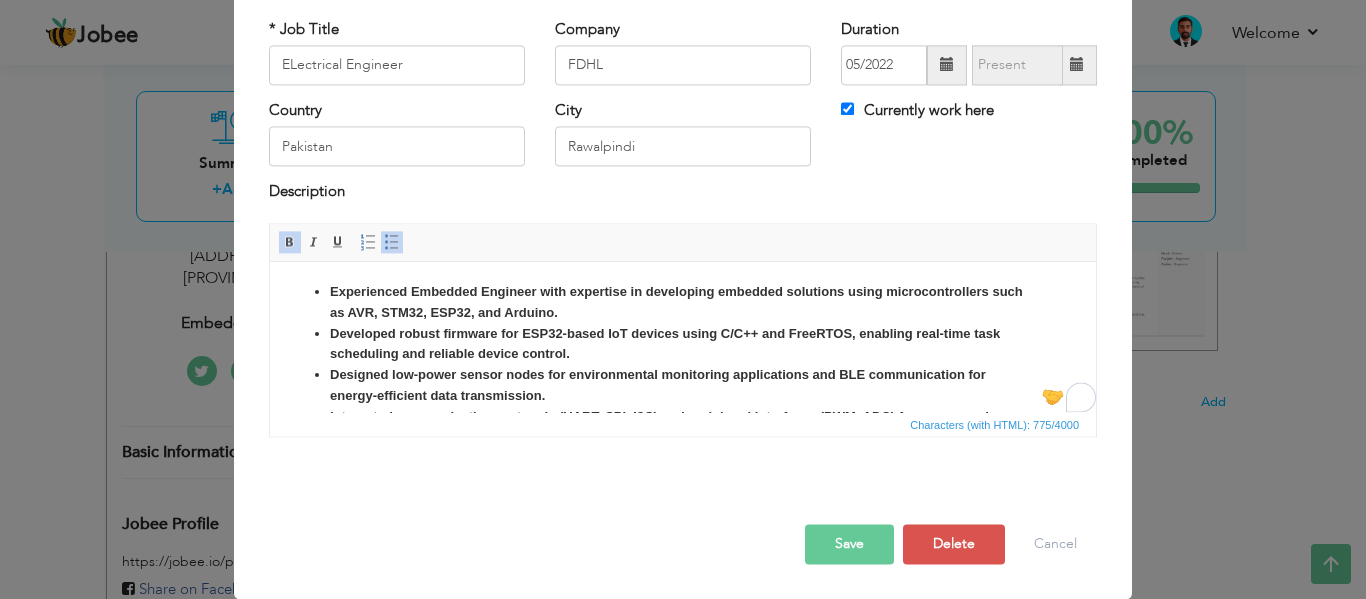 drag, startPoint x: 1086, startPoint y: 310, endPoint x: 1339, endPoint y: 522, distance: 330.0803 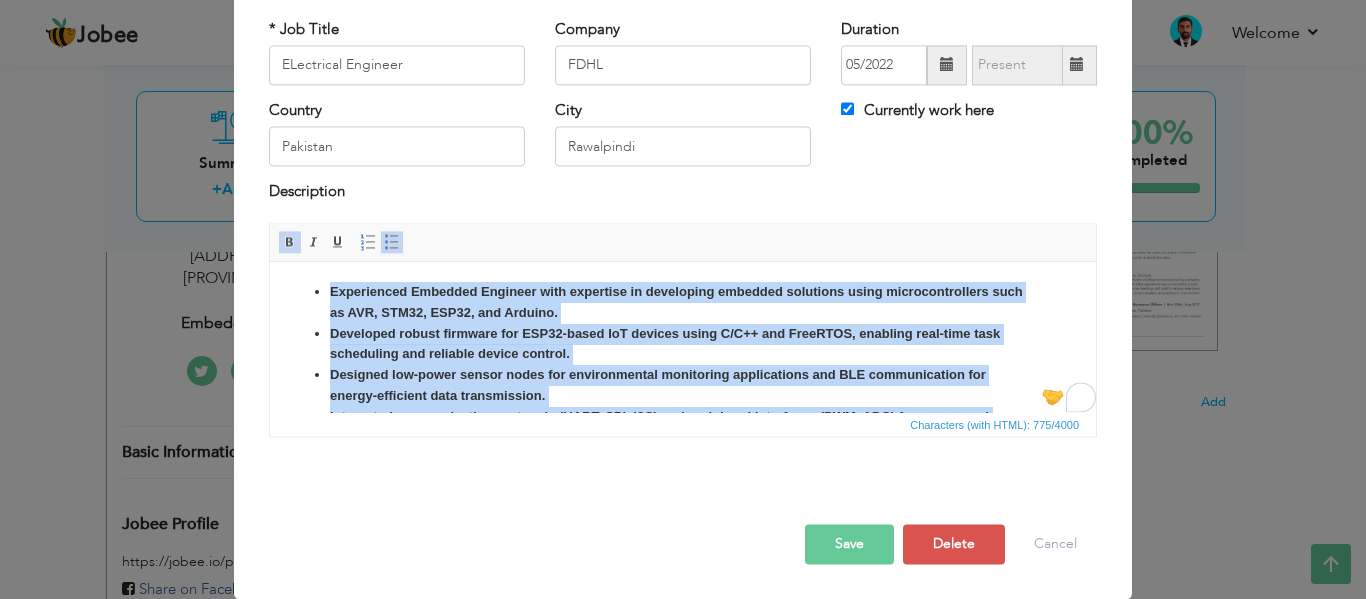 click on "Developed robust firmware for ESP32-based IoT devices using C/C++ and FreeRTOS, enabling real-time task scheduling and reliable device control." at bounding box center (683, 345) 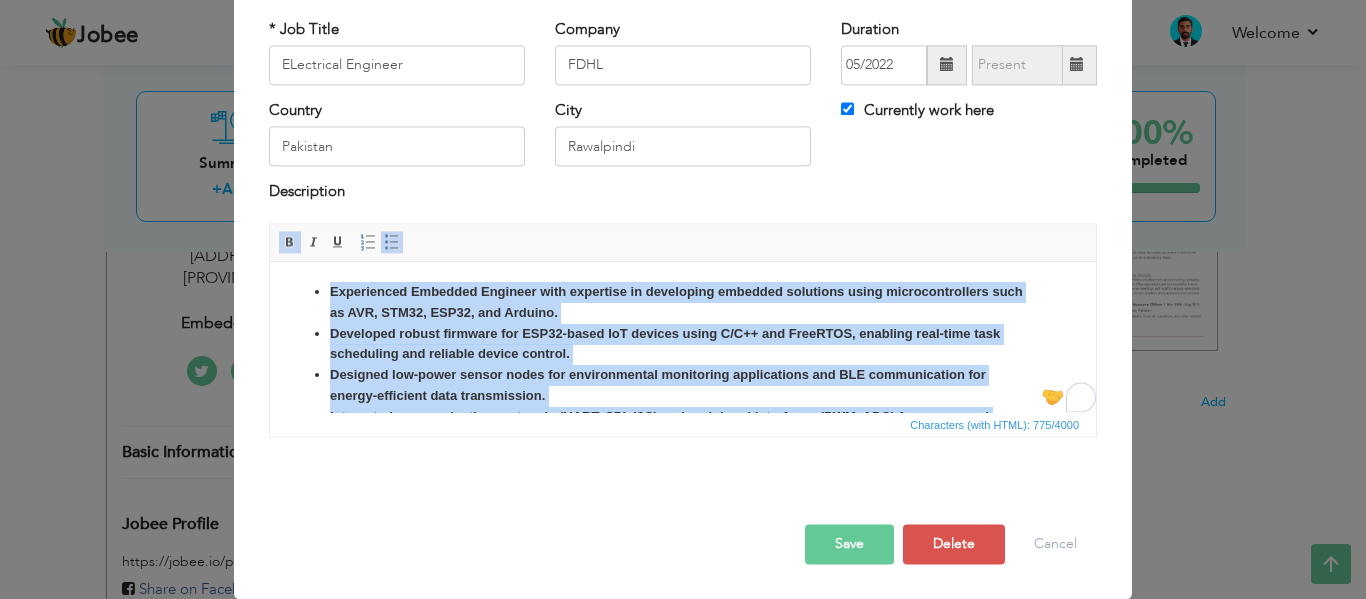 click on "Developed robust firmware for ESP32-based IoT devices using C/C++ and FreeRTOS, enabling real-time task scheduling and reliable device control." at bounding box center [683, 345] 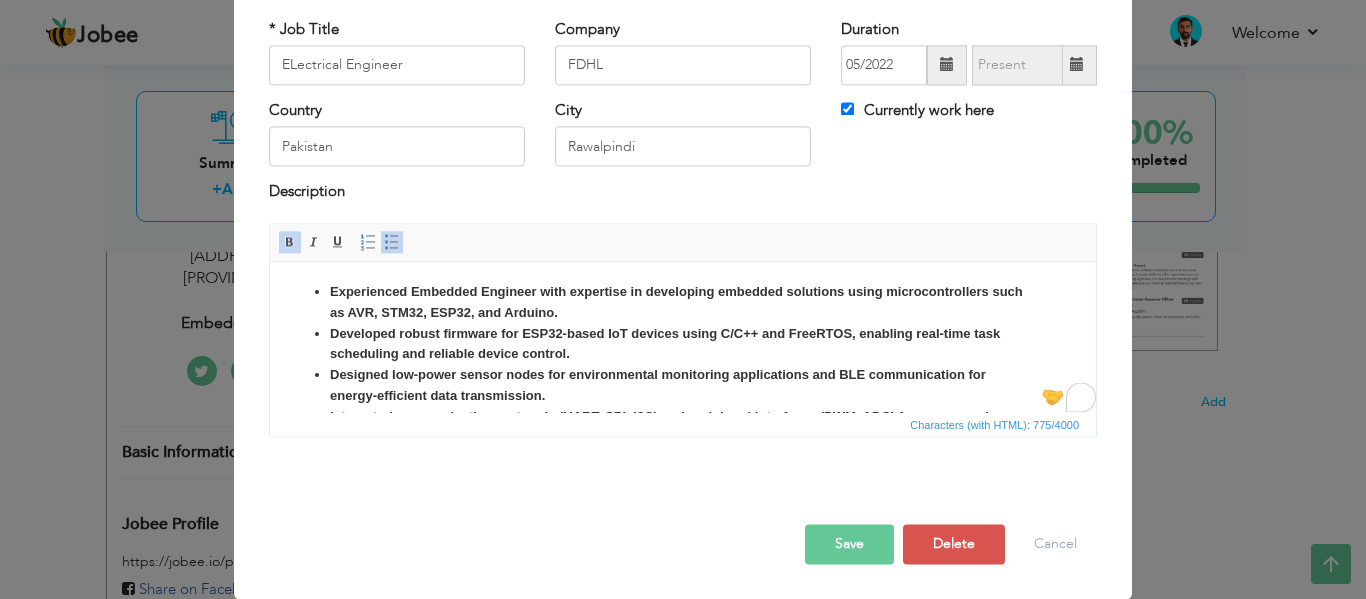 click on "Developed robust firmware for ESP32-based IoT devices using C/C++ and FreeRTOS, enabling real-time task scheduling and reliable device control." at bounding box center [683, 345] 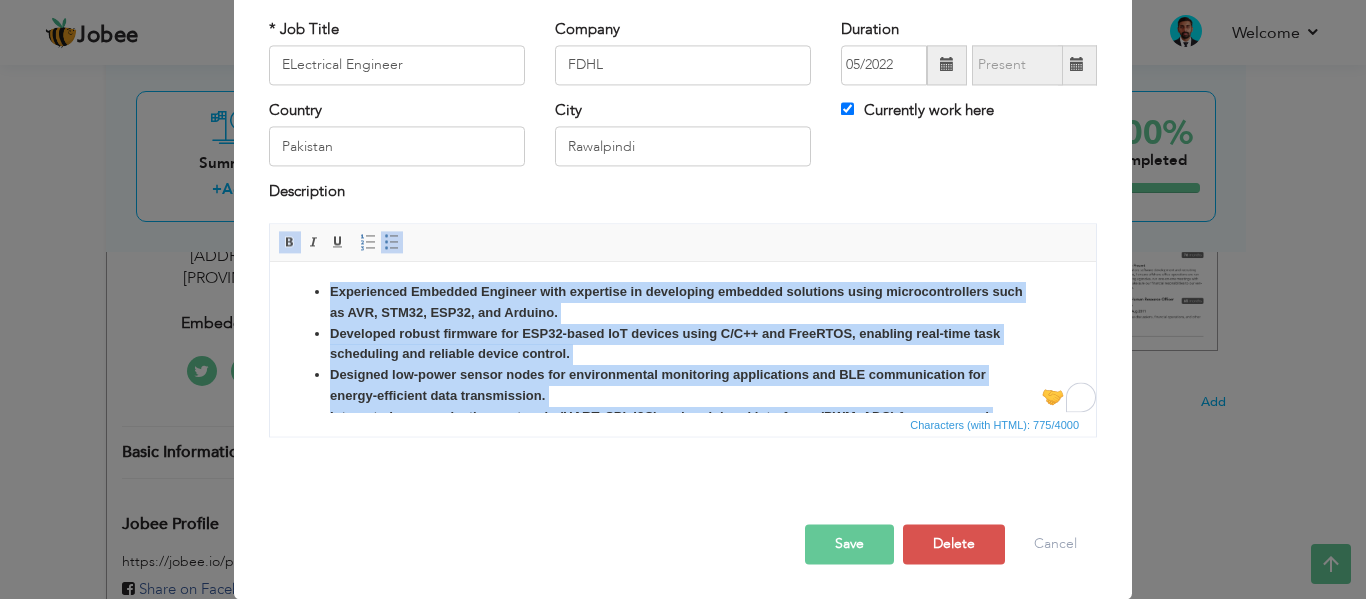 click on "Developed robust firmware for ESP32-based IoT devices using C/C++ and FreeRTOS, enabling real-time task scheduling and reliable device control." at bounding box center (683, 345) 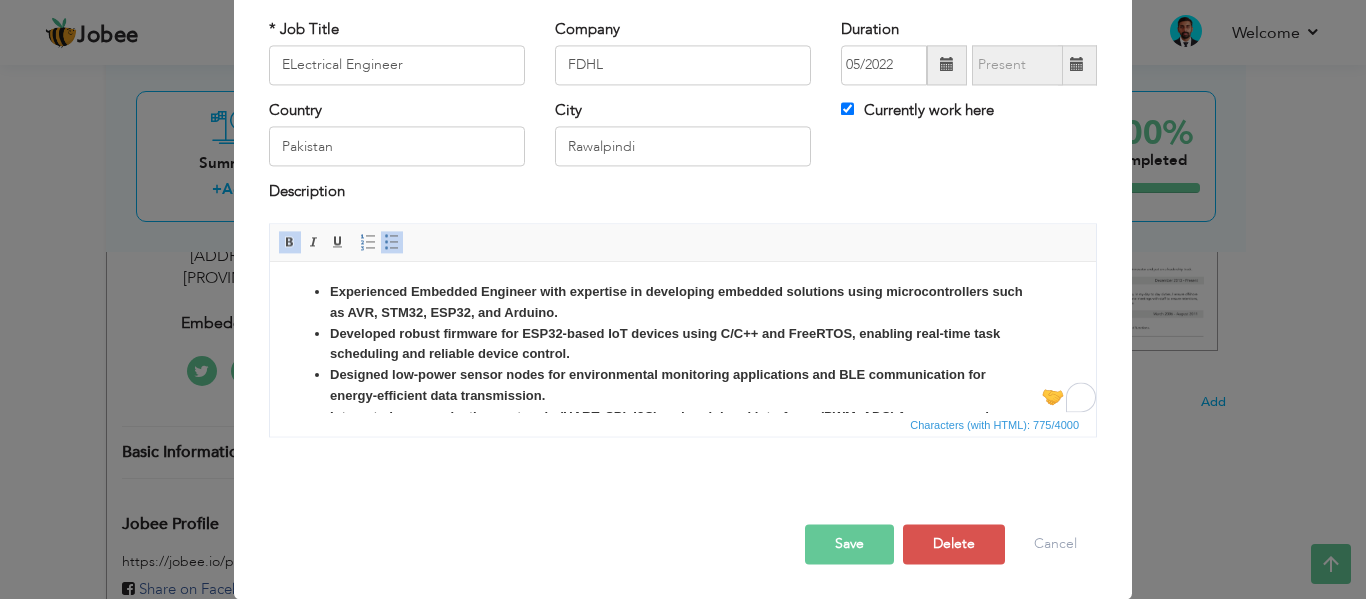 scroll, scrollTop: 77, scrollLeft: 0, axis: vertical 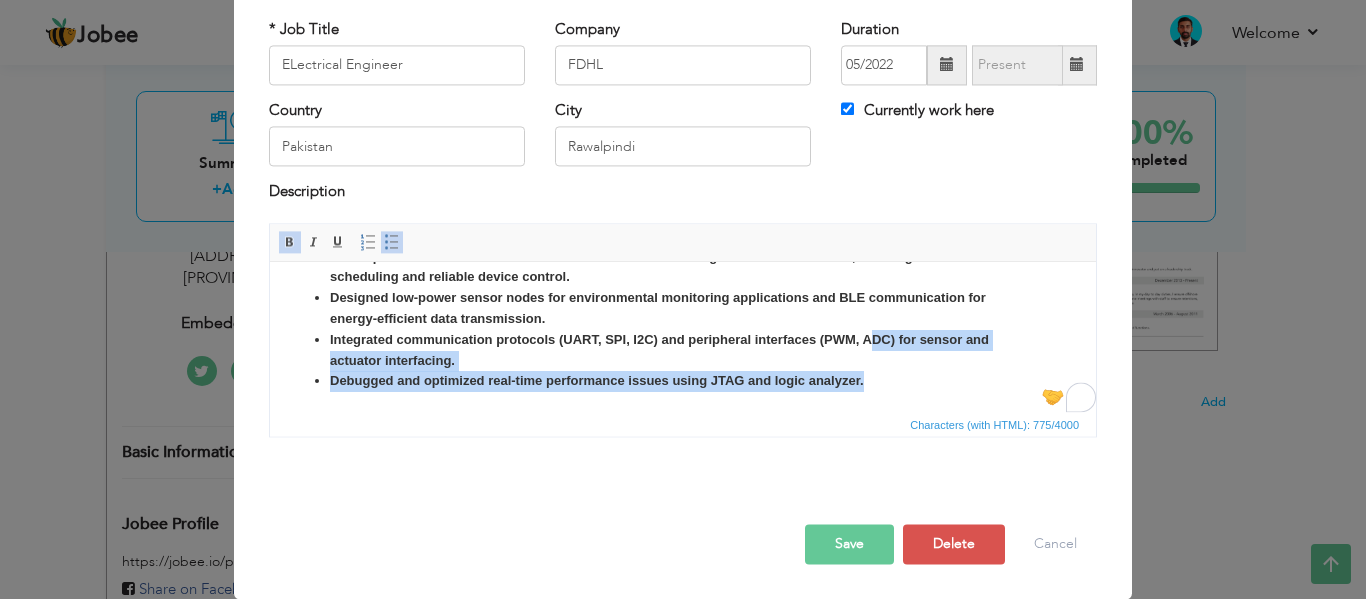 drag, startPoint x: 867, startPoint y: 410, endPoint x: 1134, endPoint y: 697, distance: 391.99234 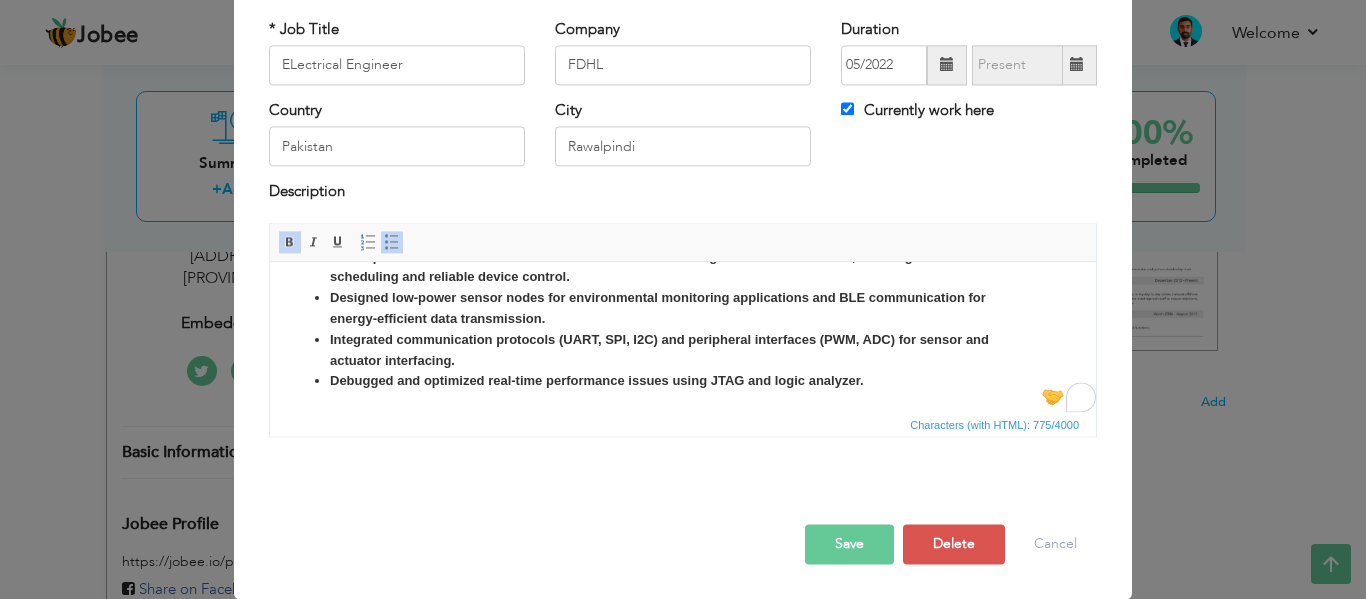 click on "Integrated communication protocols (UART, SPI, I2C) and peripheral interfaces (PWM, ADC) for sensor and actuator interfacing." at bounding box center [659, 350] 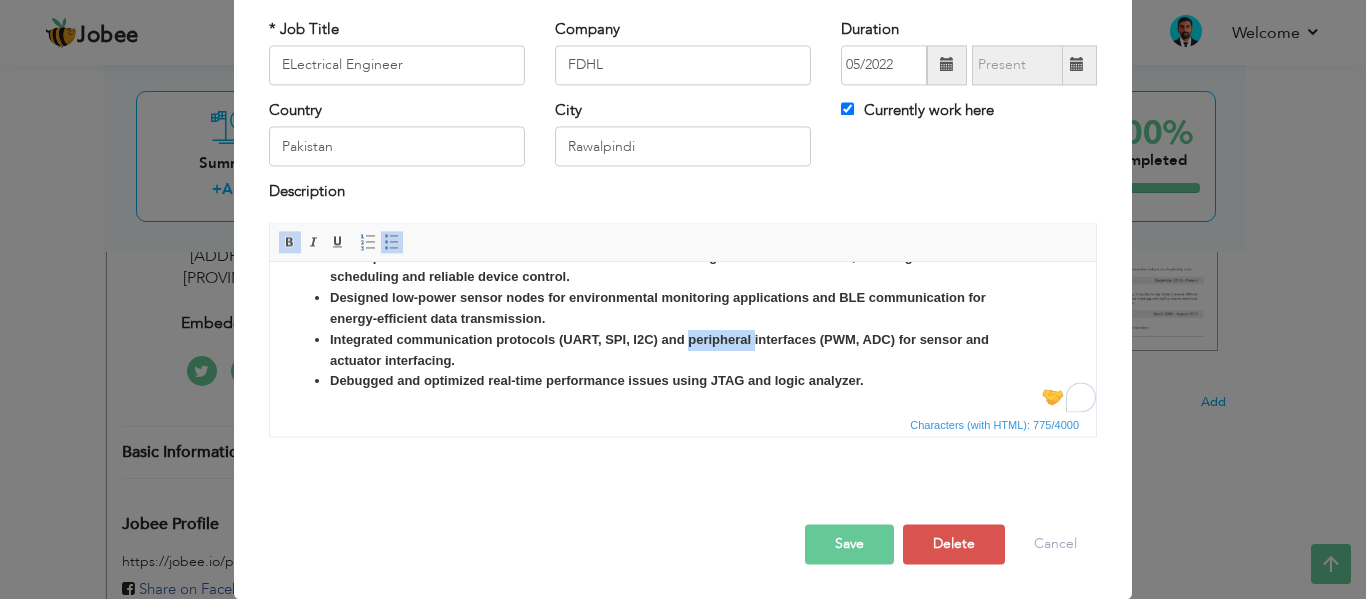 click on "Integrated communication protocols (UART, SPI, I2C) and peripheral interfaces (PWM, ADC) for sensor and actuator interfacing." at bounding box center (659, 350) 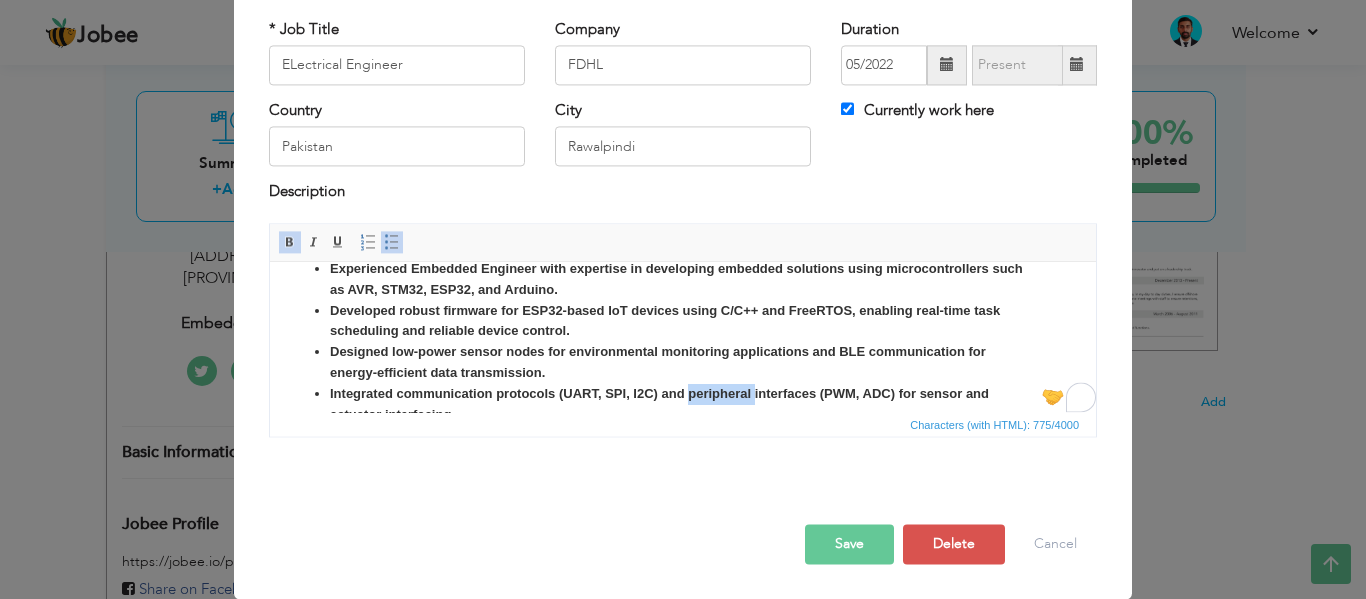 scroll, scrollTop: 0, scrollLeft: 0, axis: both 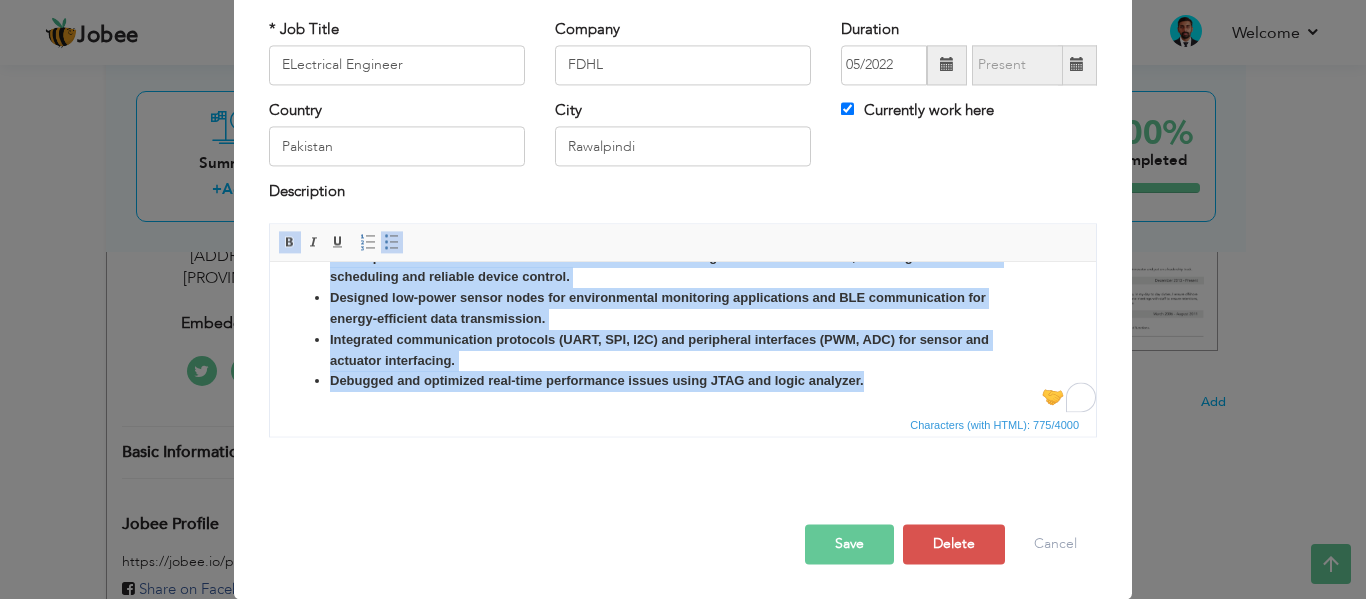 drag, startPoint x: 327, startPoint y: 289, endPoint x: 971, endPoint y: 400, distance: 653.496 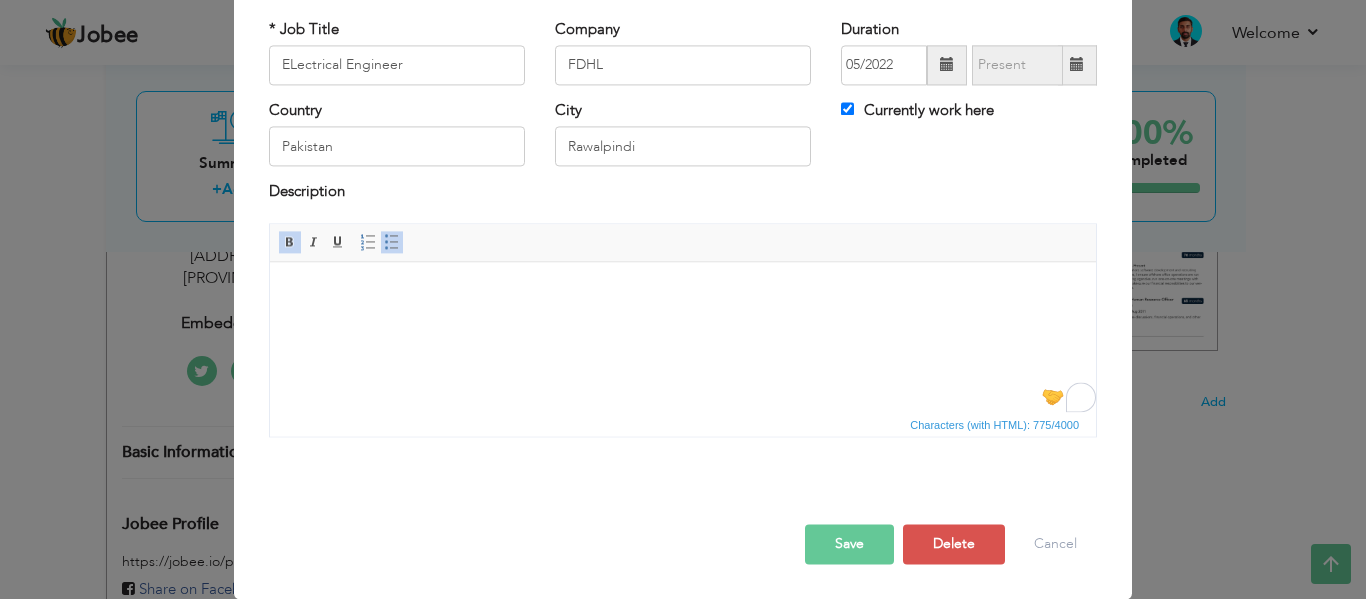 scroll, scrollTop: 0, scrollLeft: 0, axis: both 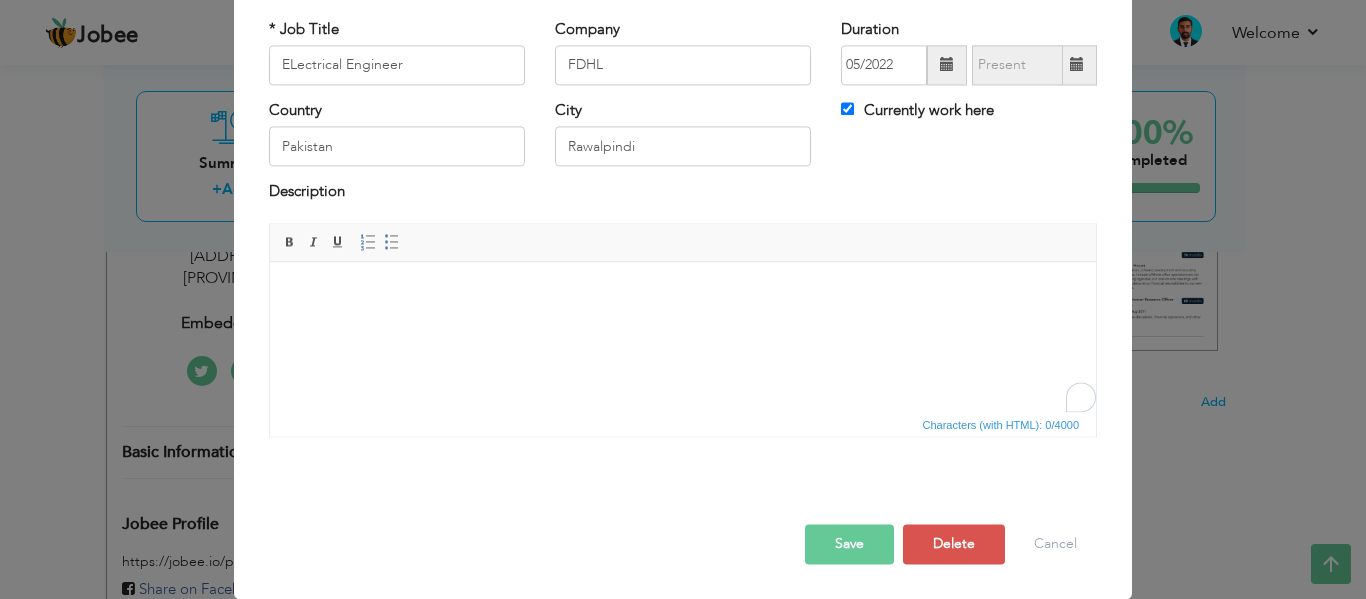 click on "​​​​​​​" at bounding box center [683, 292] 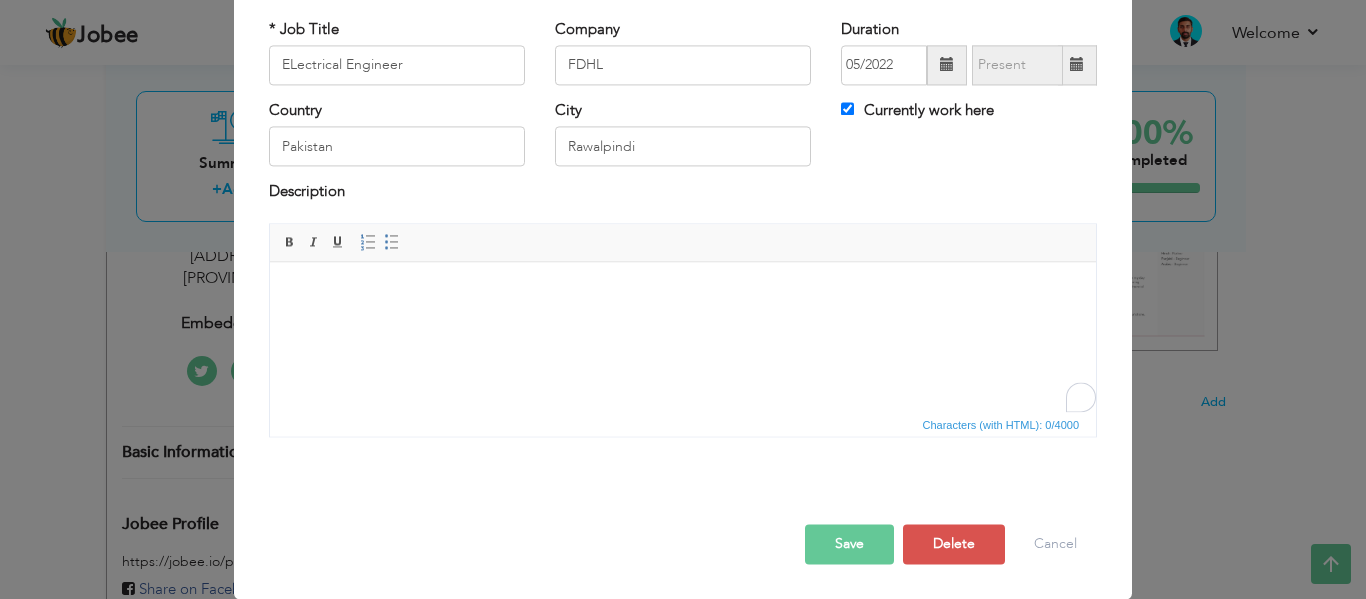 drag, startPoint x: 775, startPoint y: 376, endPoint x: 415, endPoint y: 334, distance: 362.4417 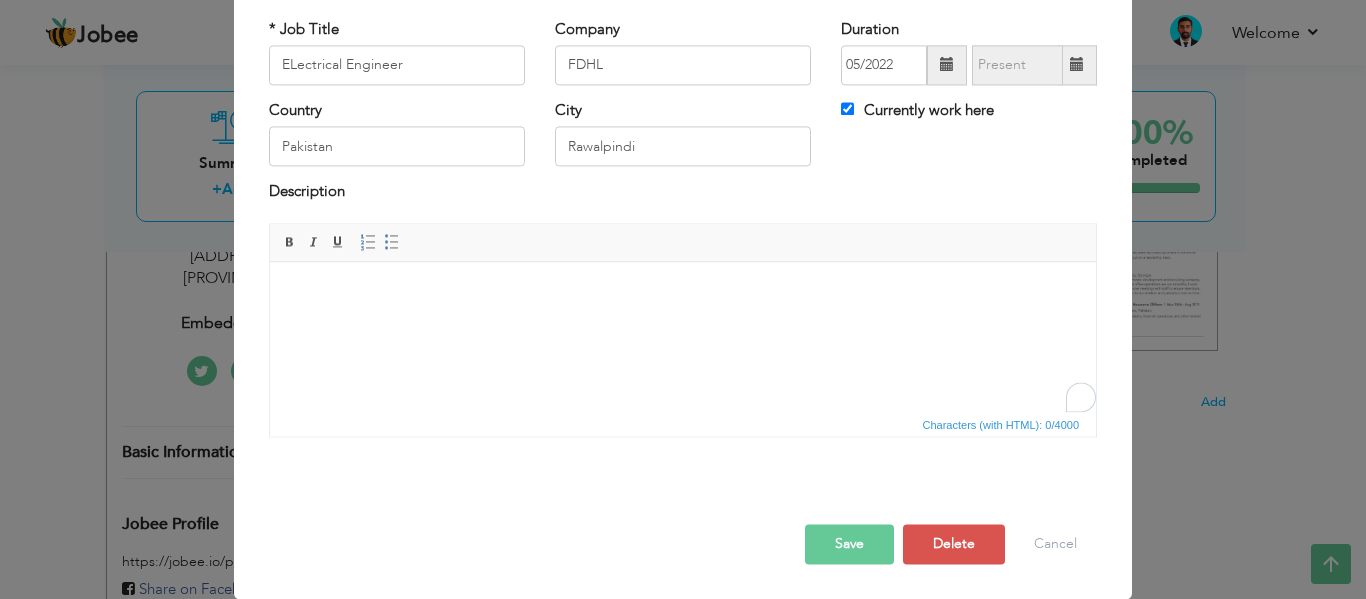 drag, startPoint x: 596, startPoint y: 330, endPoint x: 516, endPoint y: 330, distance: 80 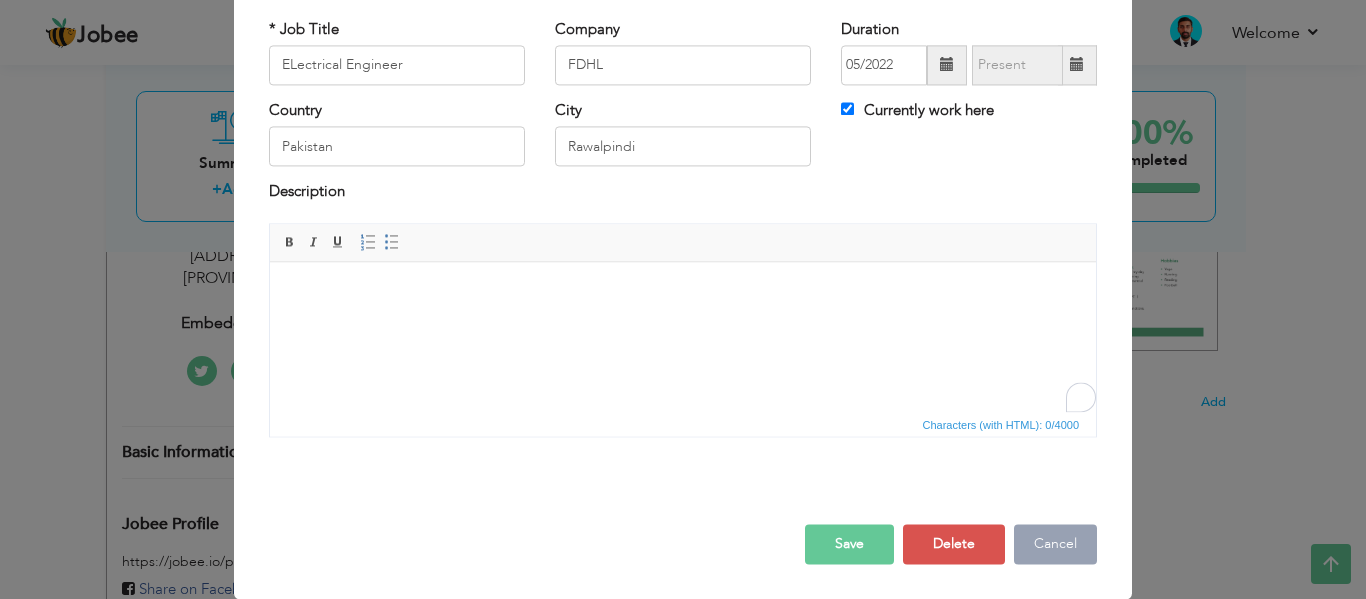 click on "Cancel" at bounding box center (1055, 544) 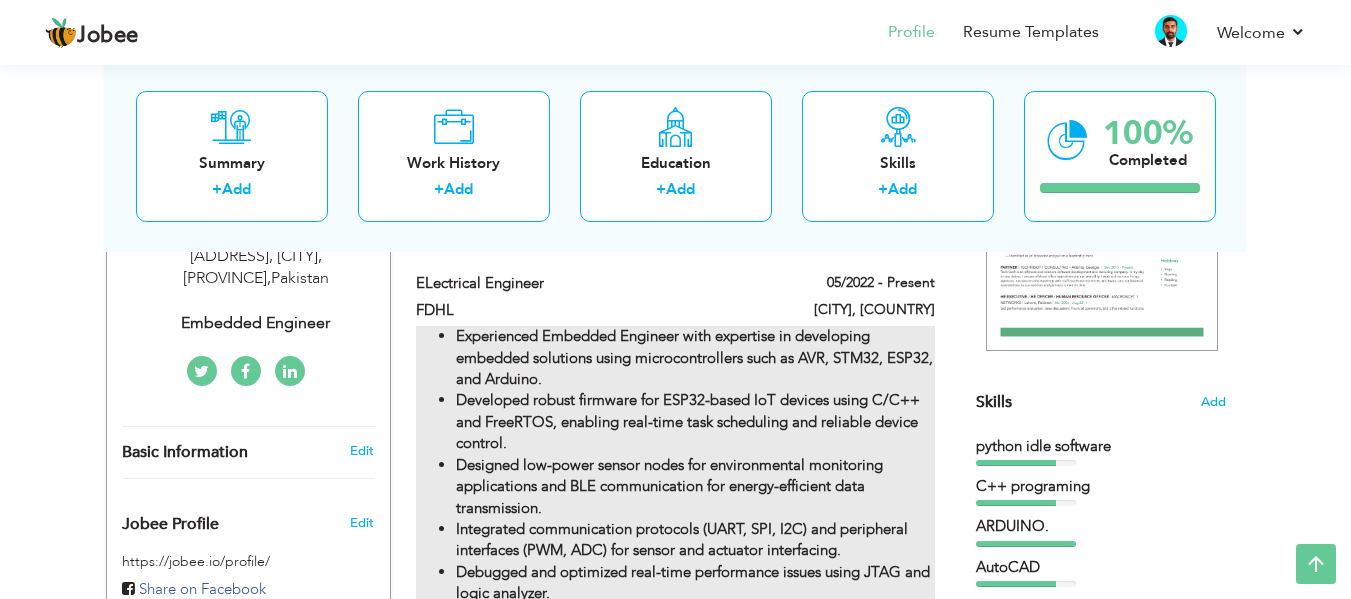 click on "Experienced Embedded Engineer with expertise in developing embedded solutions using microcontrollers such as AVR, STM32, ESP32, and Arduino." at bounding box center (695, 358) 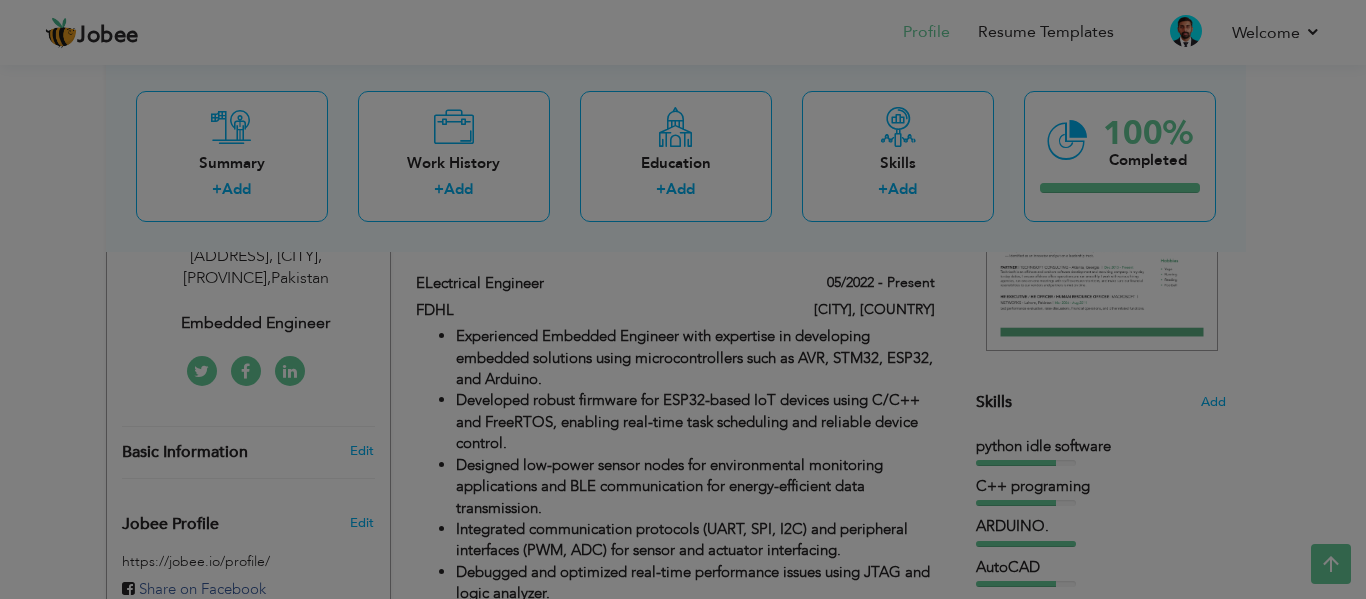 scroll, scrollTop: 0, scrollLeft: 0, axis: both 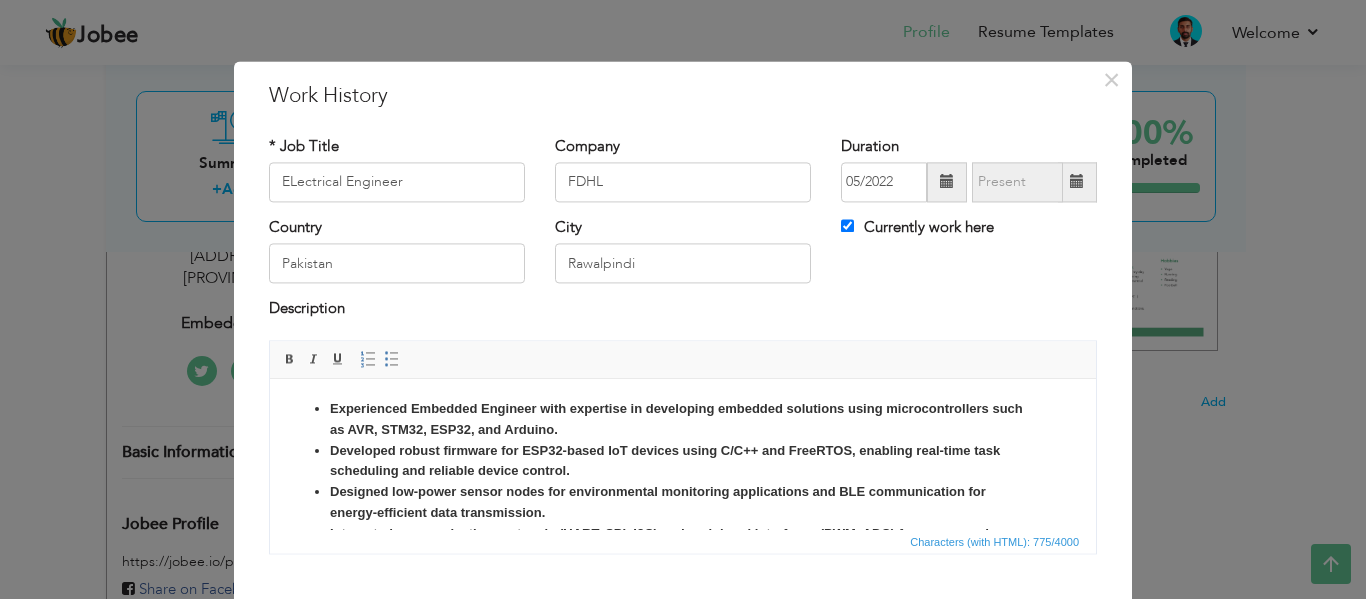 click on "Experienced Embedded Engineer with expertise in developing embedded solutions using microcontrollers such as AVR, STM32, ESP32, and Arduino." at bounding box center [676, 419] 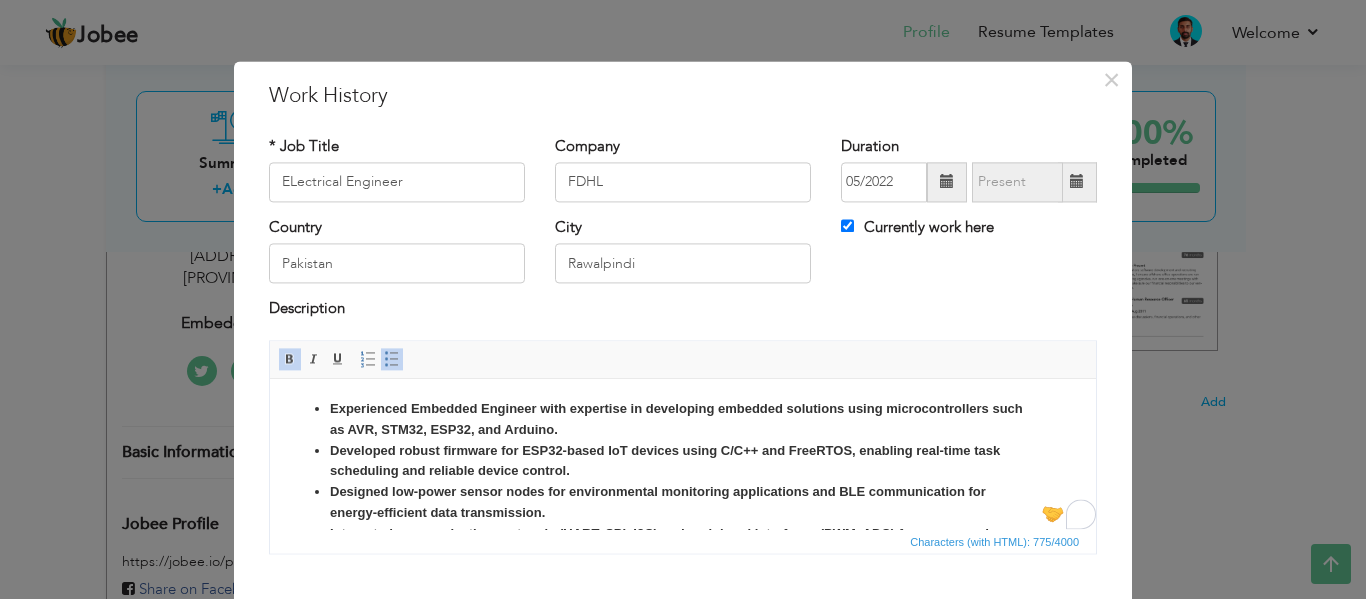 scroll, scrollTop: 77, scrollLeft: 0, axis: vertical 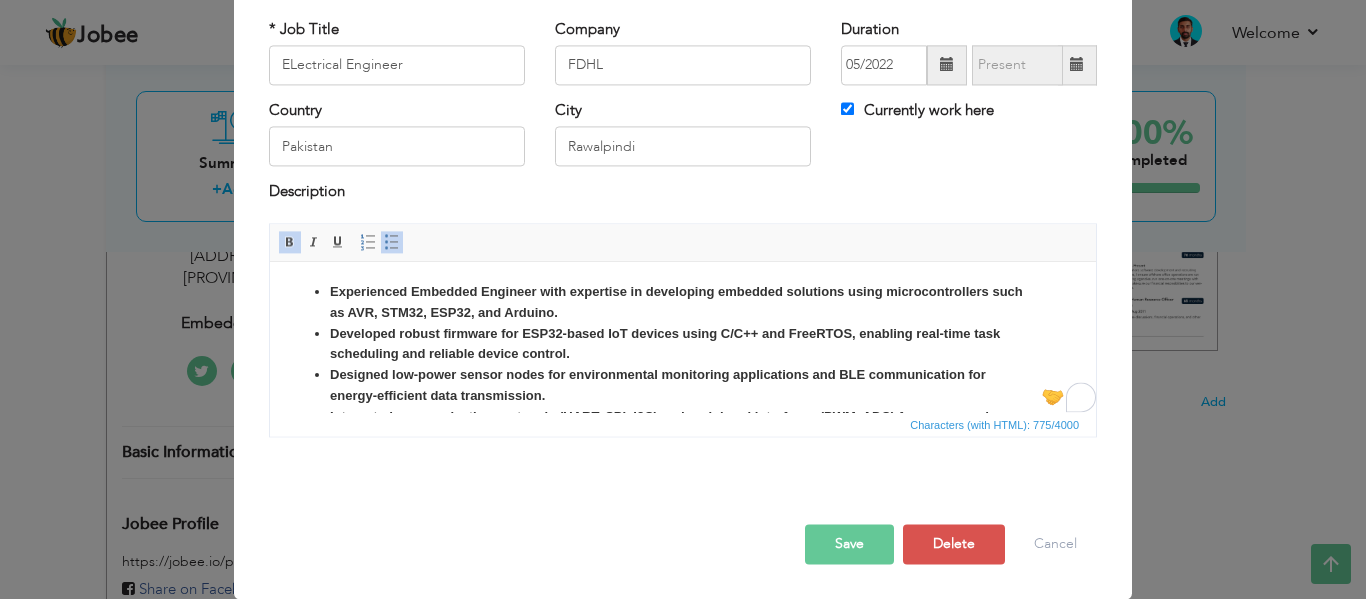 click on "Developed robust firmware for ESP32-based IoT devices using C/C++ and FreeRTOS, enabling real-time task scheduling and reliable device control." at bounding box center (683, 345) 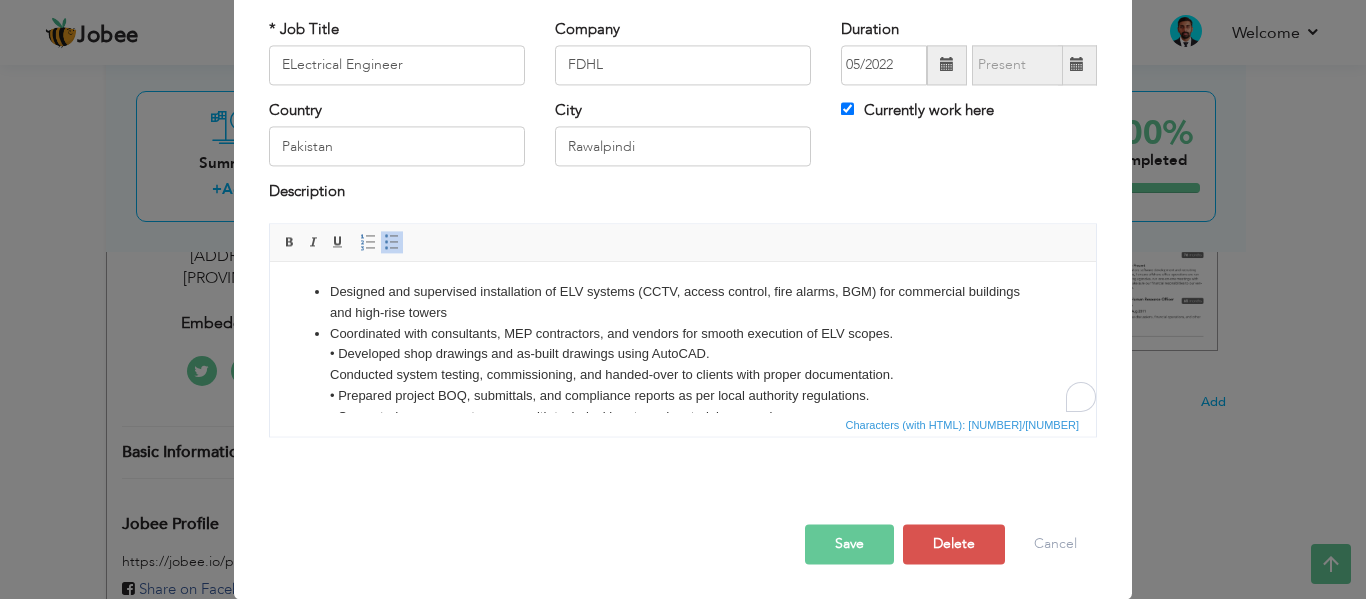 scroll, scrollTop: 12, scrollLeft: 0, axis: vertical 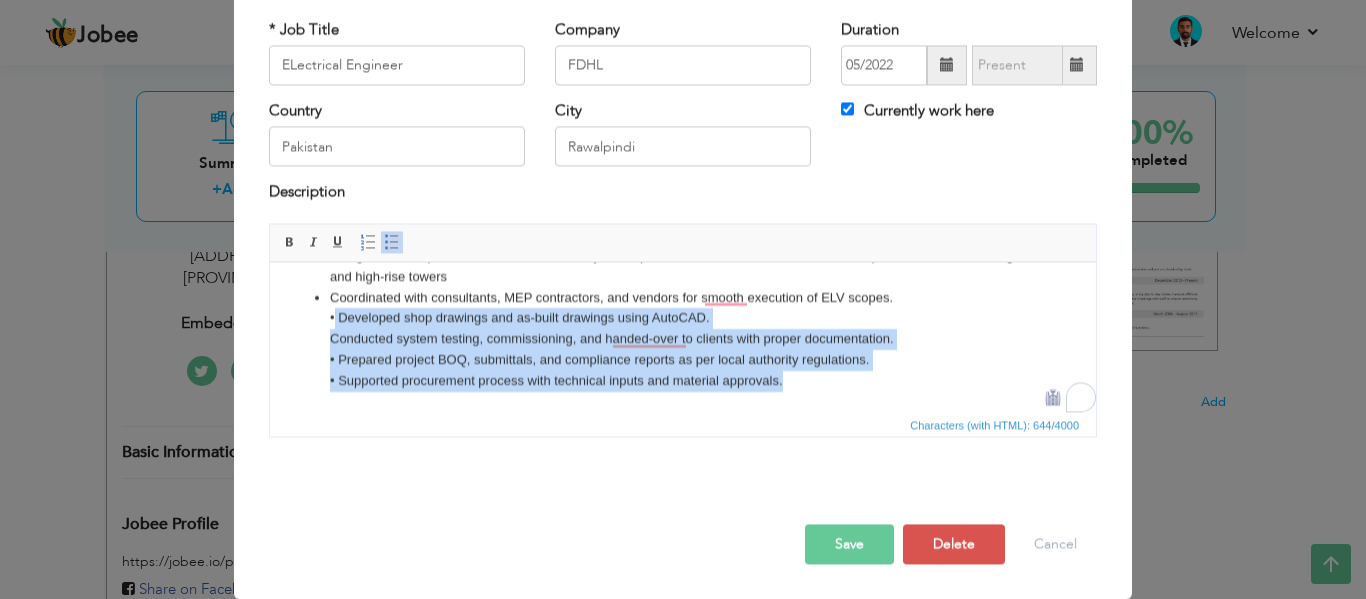 drag, startPoint x: 335, startPoint y: 348, endPoint x: 821, endPoint y: 406, distance: 489.44867 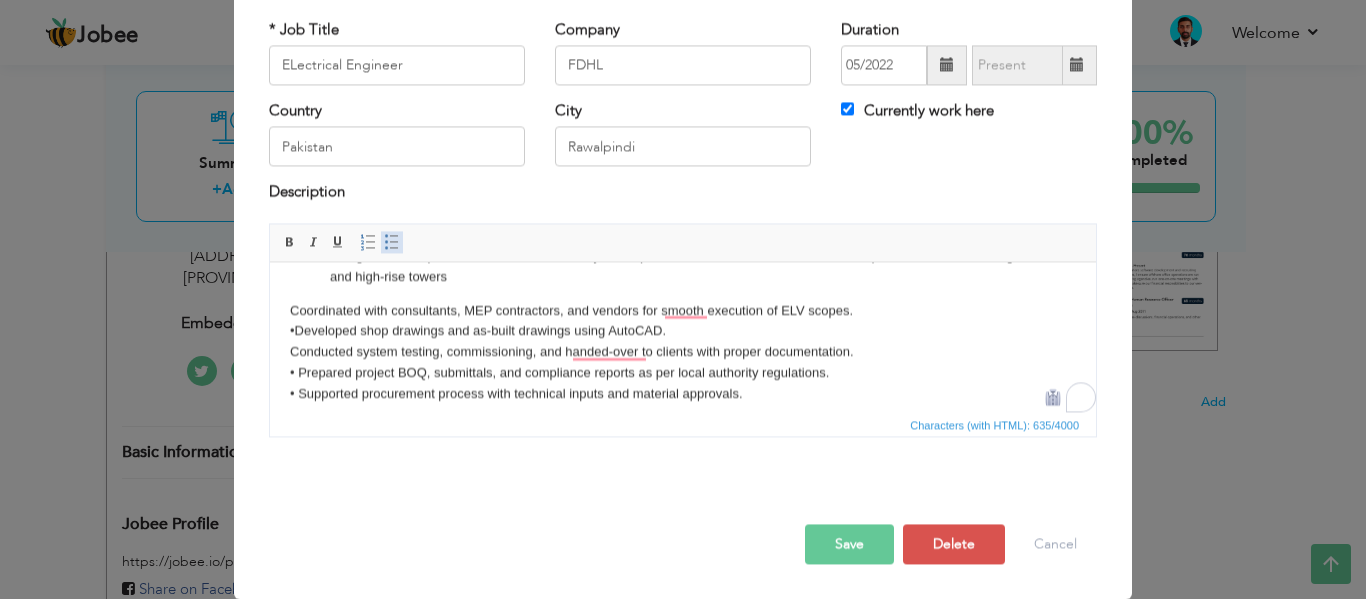 click at bounding box center [392, 242] 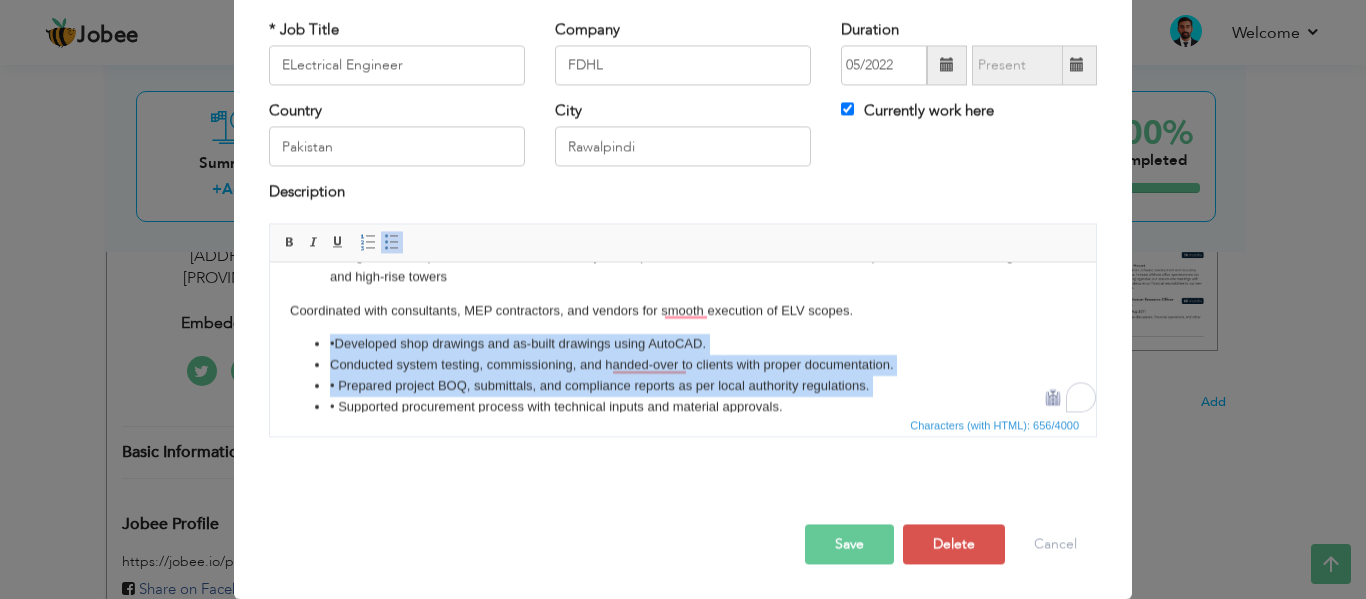 click at bounding box center (392, 242) 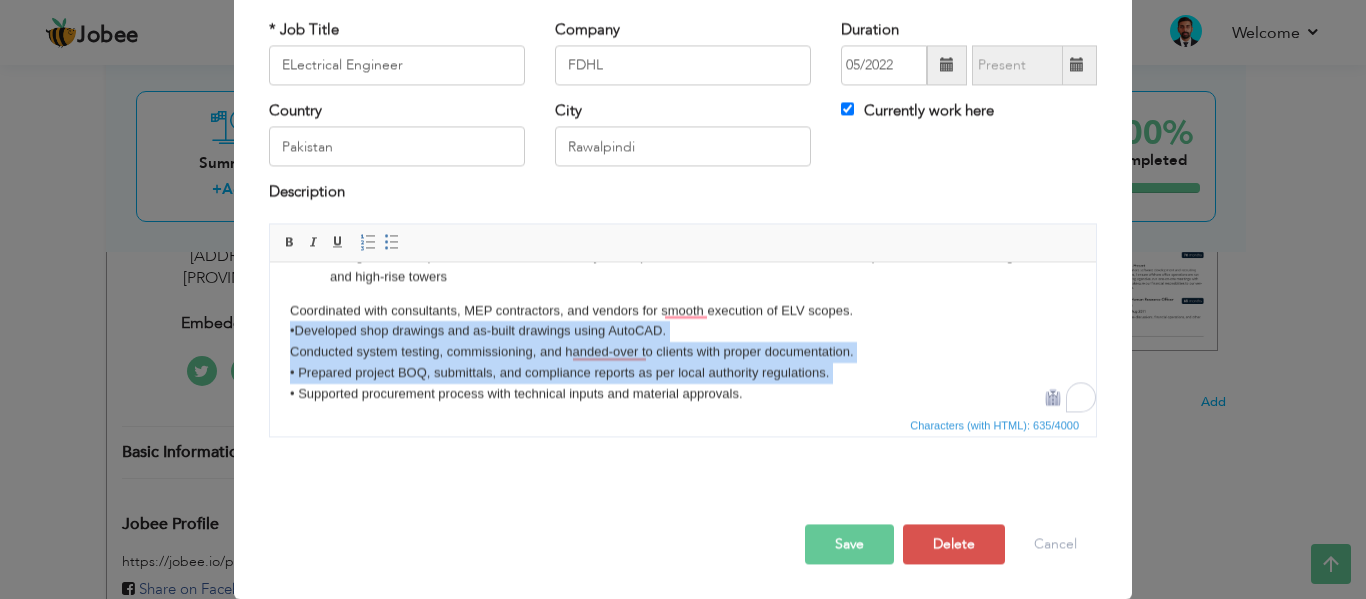 click on "Designed and supervised installation of ELV systems (CCTV, access control, fire alarms, BGM) for commercial buildings and high-rise towers Coordinated with consultants, MEP contractors, and vendors for smooth execution of ELV scopes. Developed shop drawings and as-built drawings using AutoCAD. Conducted system testing, commissioning, and handed-over to clients with proper documentation. Prepared project BOQ, submittals, and compliance reports as per local authority regulations. Supported procurement process with technical inputs and material approvals." at bounding box center [683, 325] 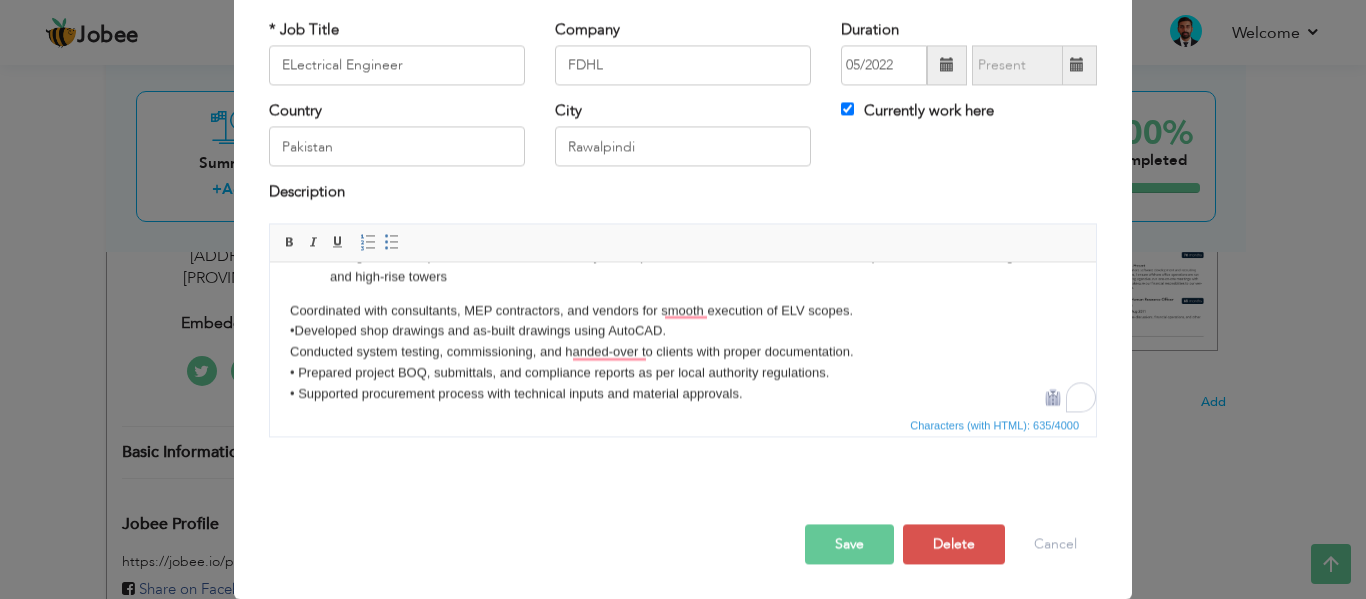 click on "Designed and supervised installation of ELV systems (CCTV, access control, fire alarms, BGM) for commercial buildings and high-rise towers Coordinated with consultants, MEP contractors, and vendors for smooth execution of ELV scopes. Developed shop drawings and as-built drawings using AutoCAD. Conducted system testing, commissioning, and handed-over to clients with proper documentation. Prepared project BOQ, submittals, and compliance reports as per local authority regulations. Supported procurement process with technical inputs and material approvals." at bounding box center (683, 325) 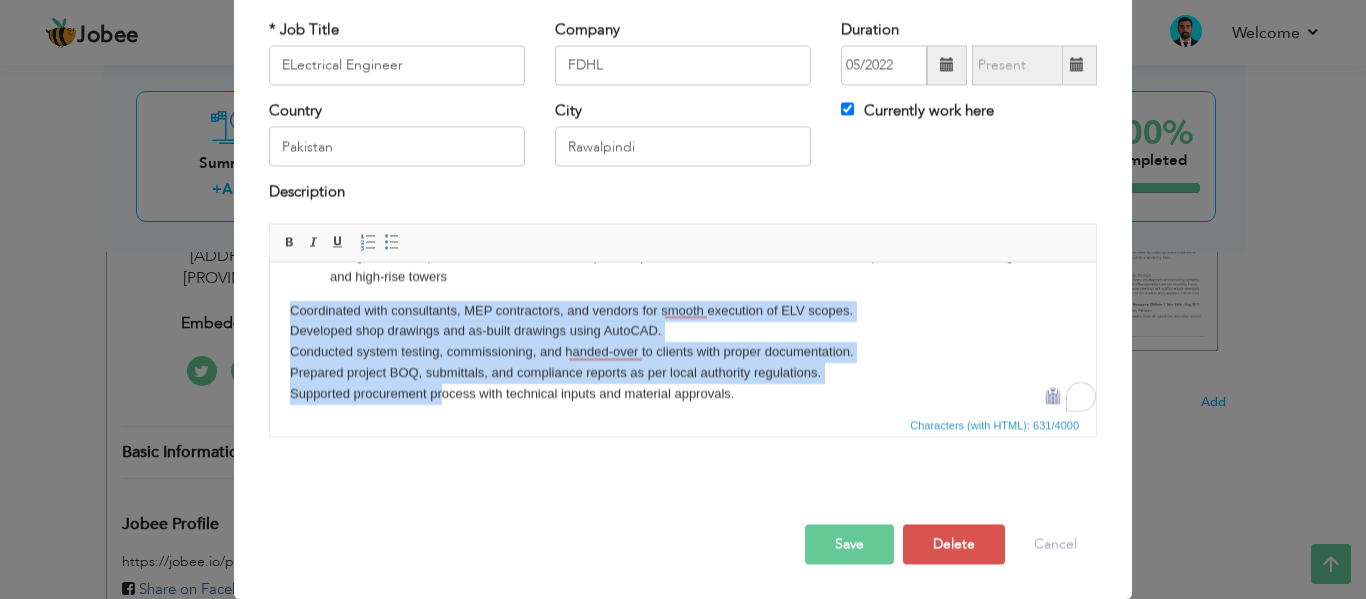 scroll, scrollTop: 49, scrollLeft: 0, axis: vertical 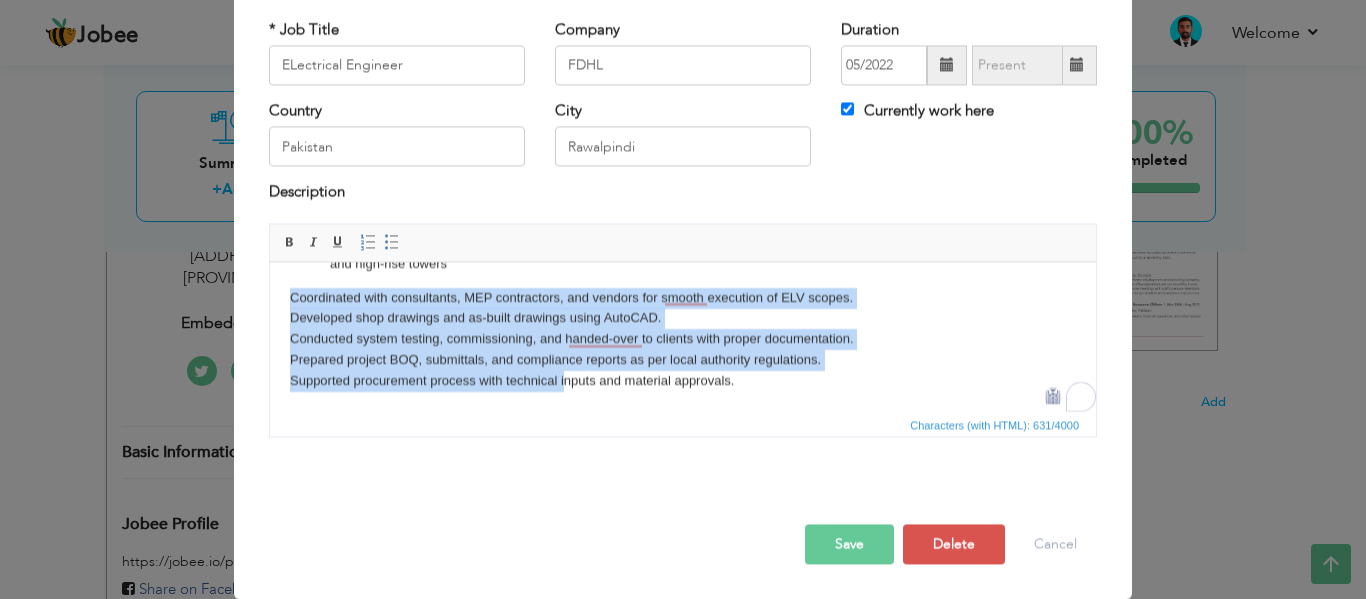 drag, startPoint x: 284, startPoint y: 293, endPoint x: 813, endPoint y: 458, distance: 554.1354 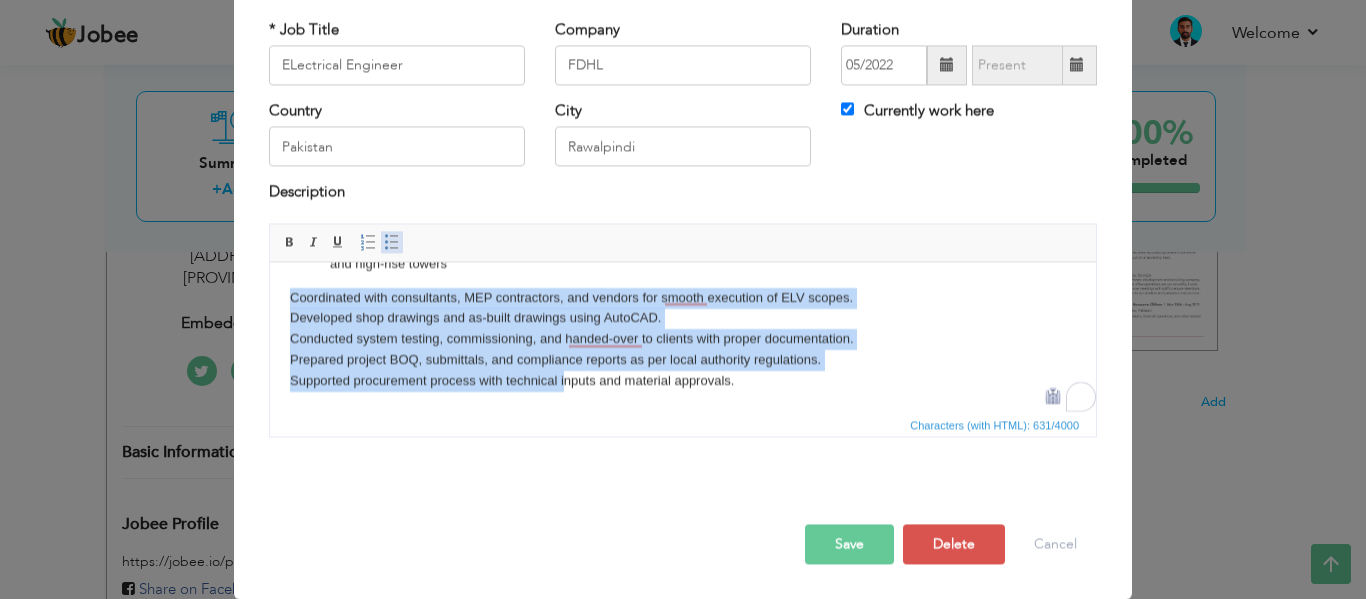 click at bounding box center [392, 242] 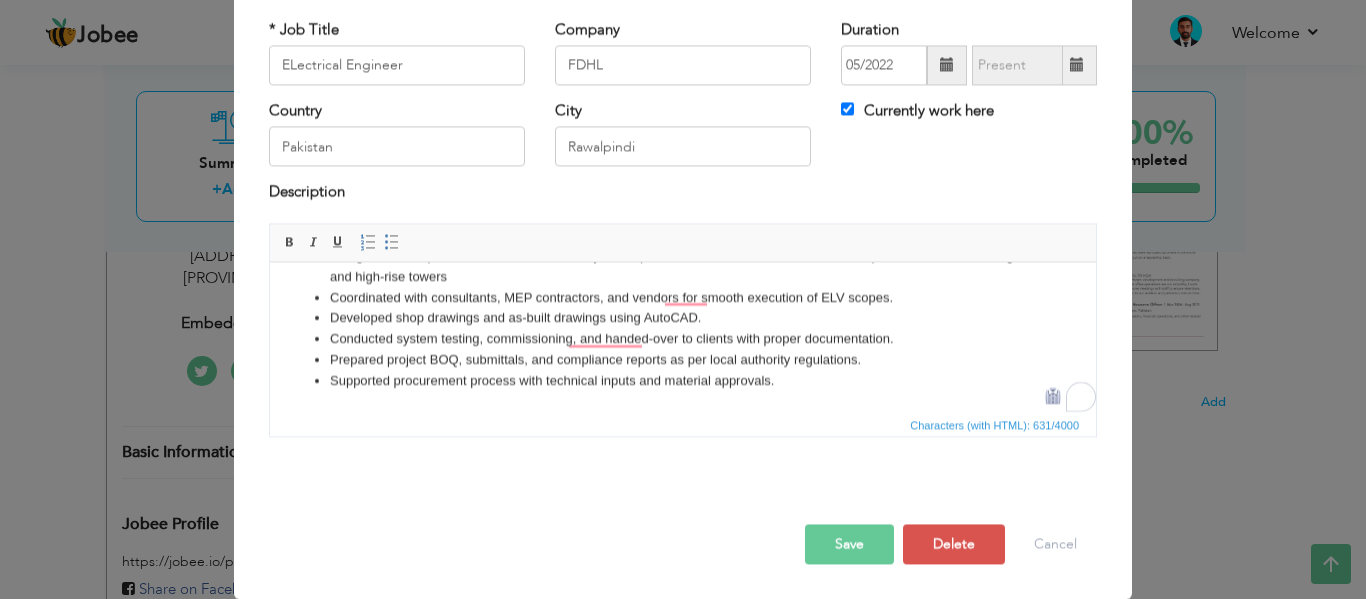scroll, scrollTop: 36, scrollLeft: 0, axis: vertical 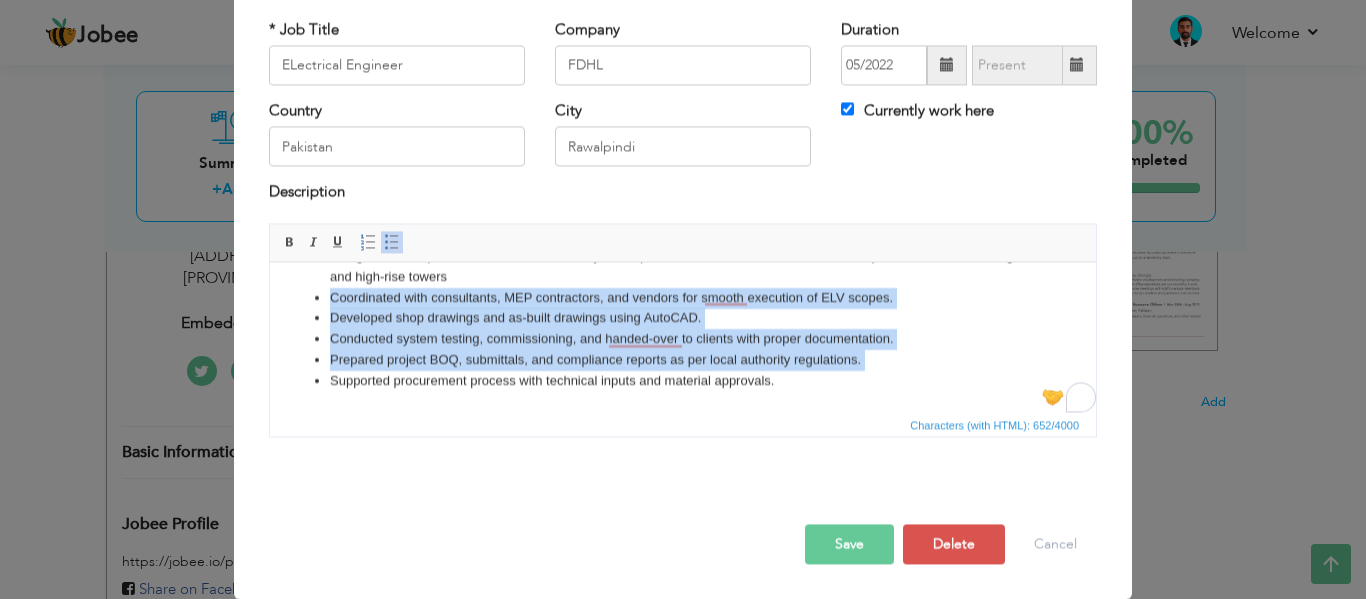 click on "Supported procurement process with technical inputs and material approvals." at bounding box center [683, 381] 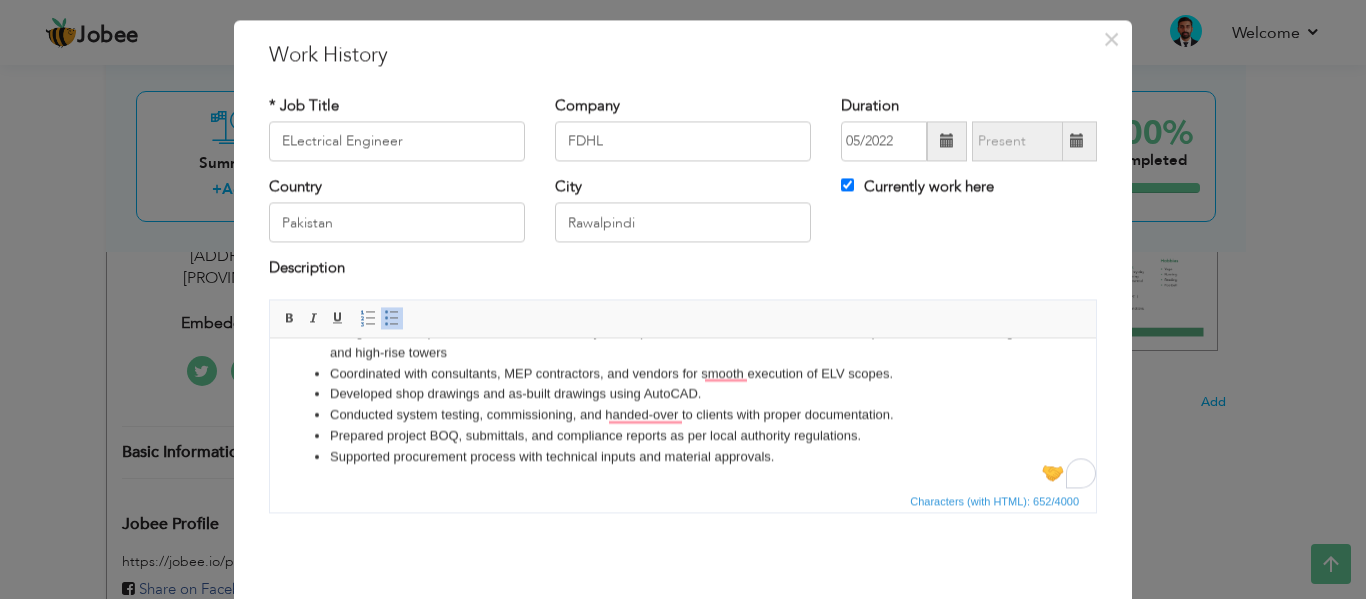 scroll, scrollTop: 0, scrollLeft: 0, axis: both 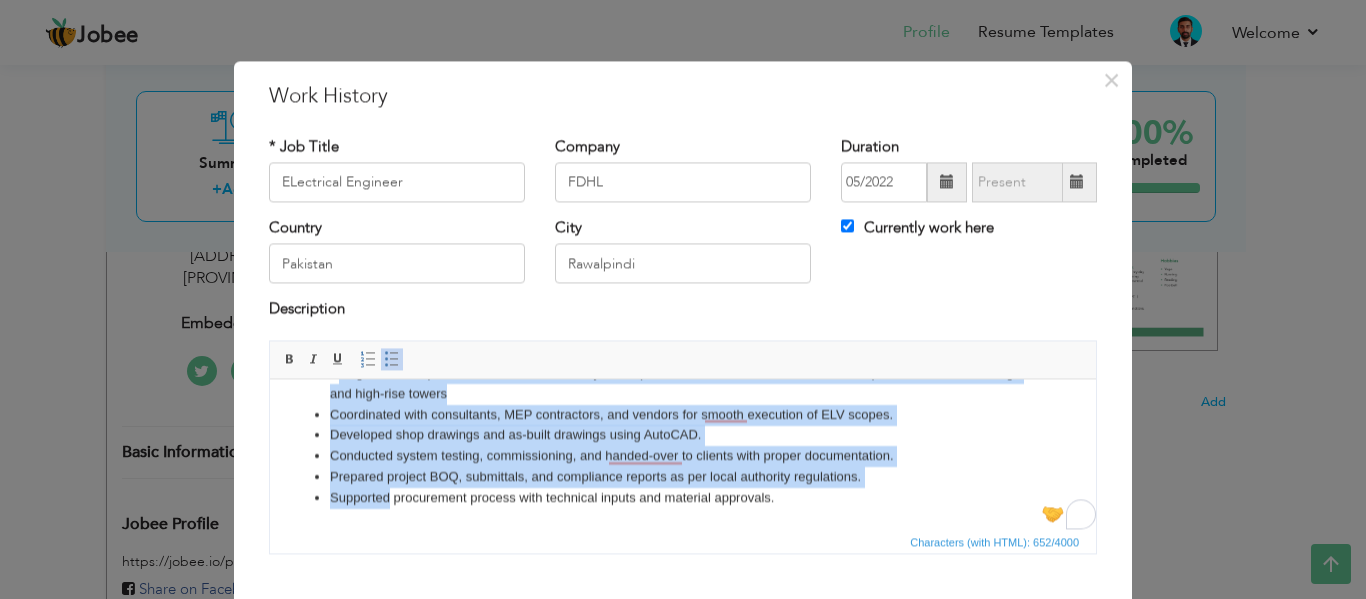 drag, startPoint x: 331, startPoint y: 402, endPoint x: 388, endPoint y: 528, distance: 138.29317 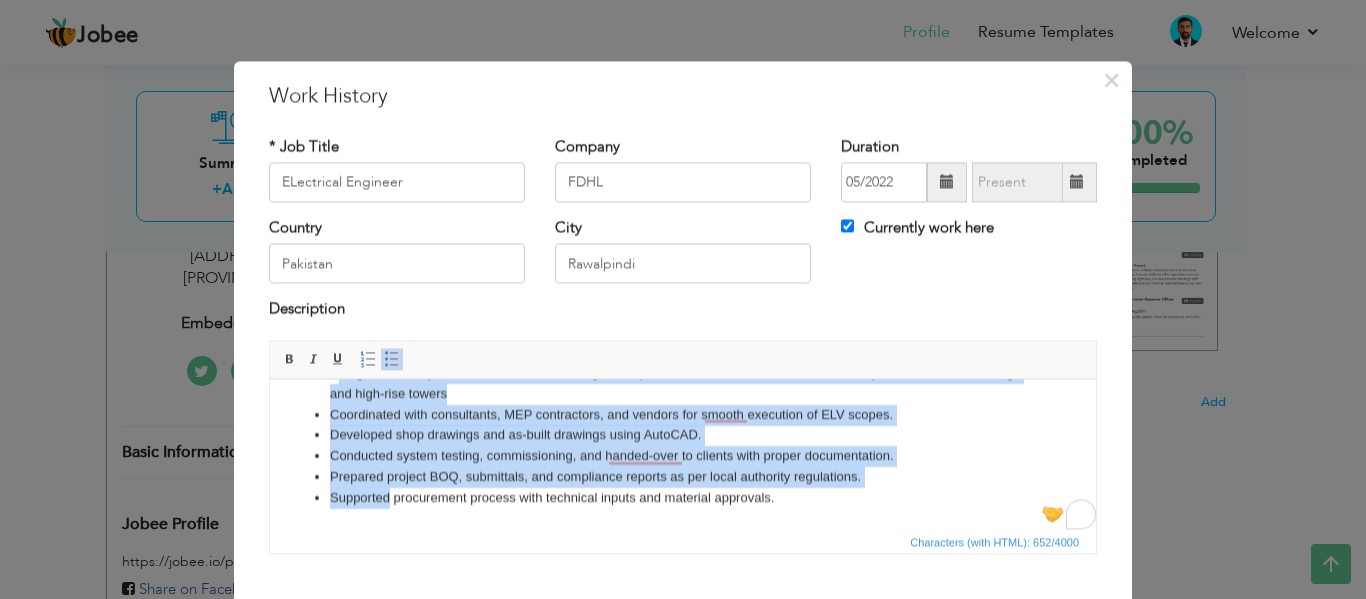 click at bounding box center (392, 359) 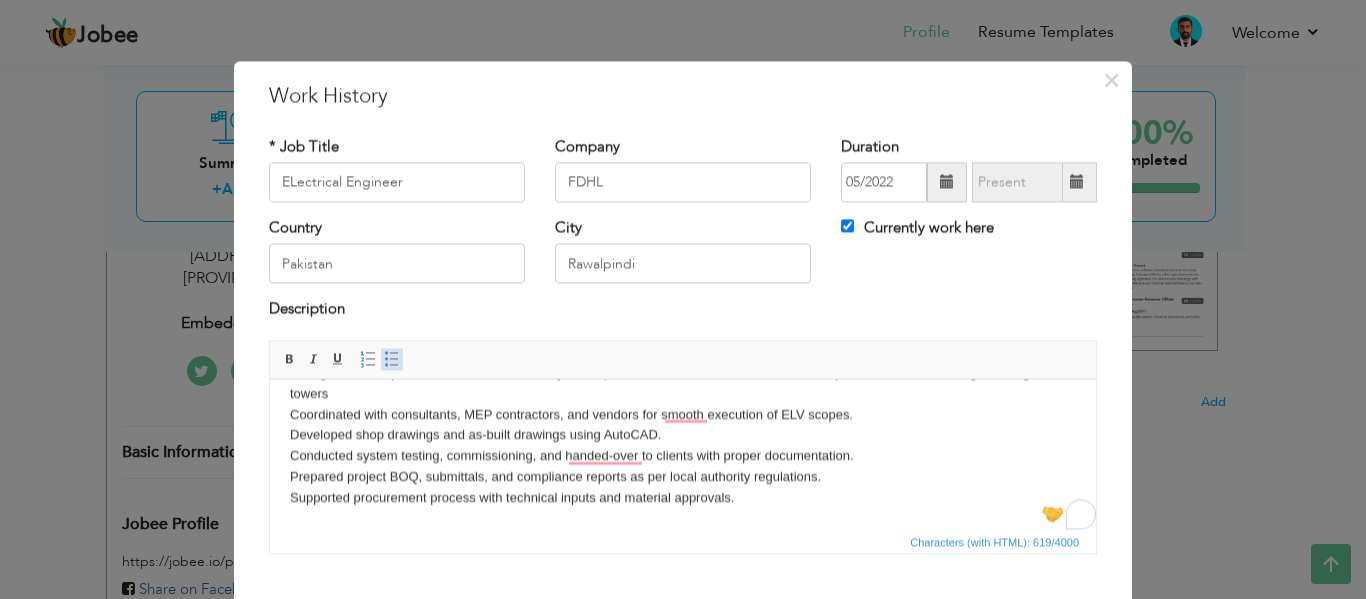click at bounding box center (392, 359) 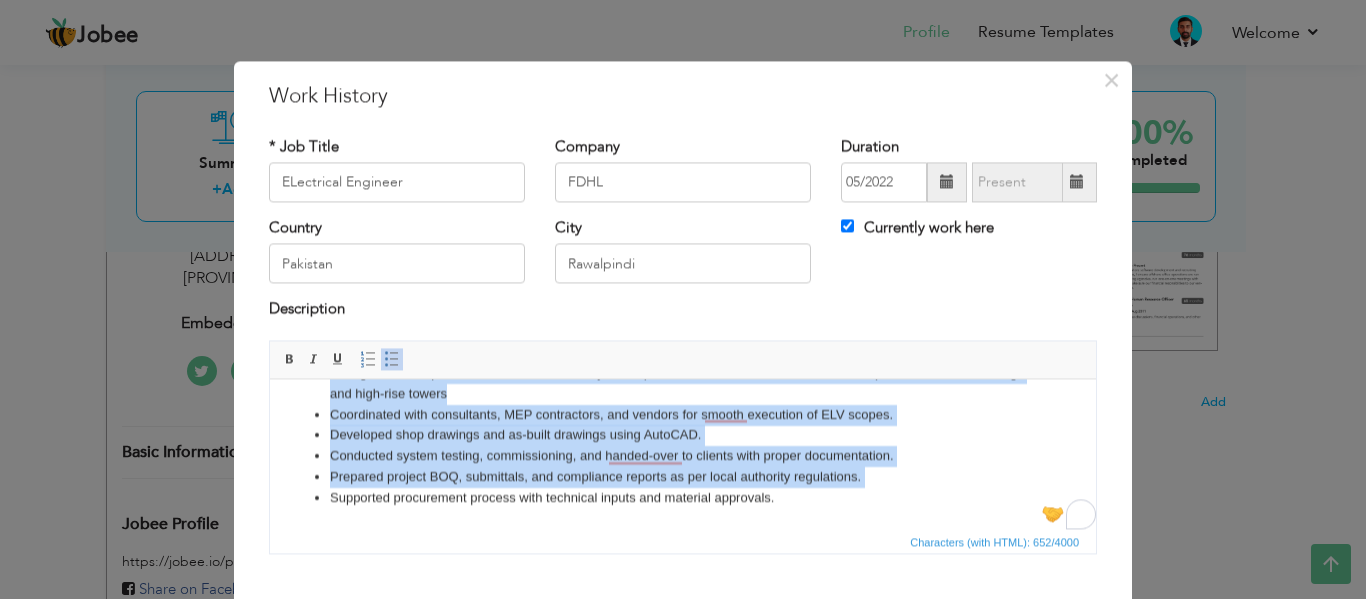 click on "Developed shop drawings and as-built drawings using AutoCAD." at bounding box center [683, 435] 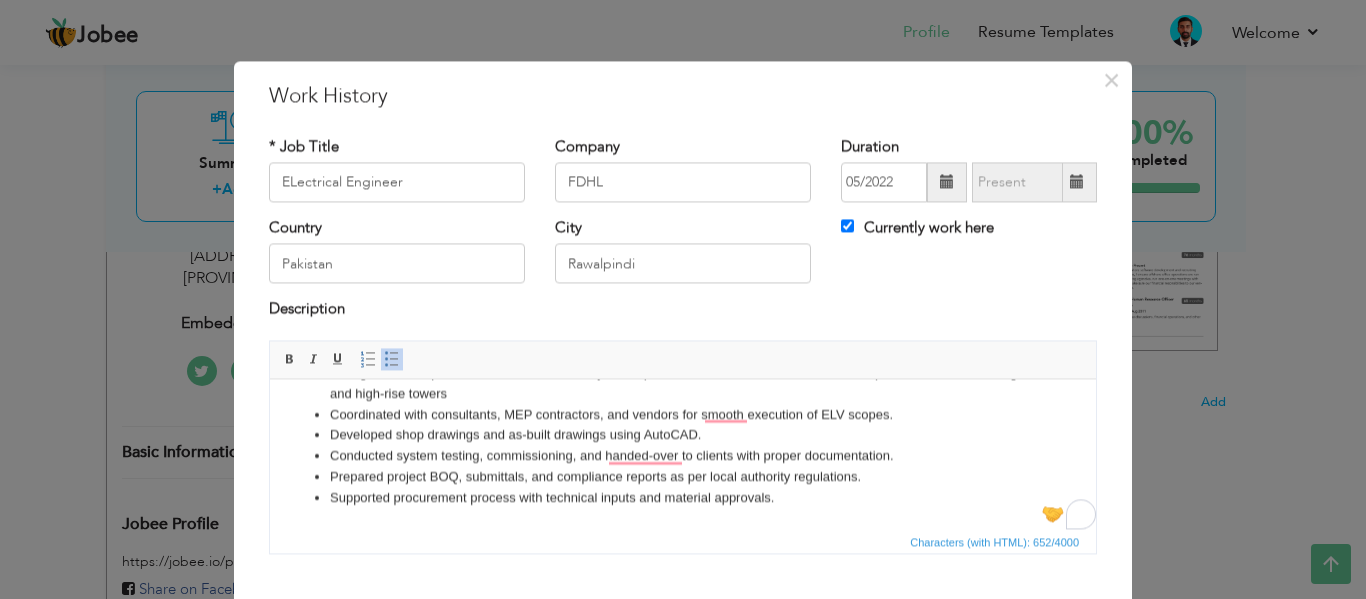 scroll, scrollTop: 15, scrollLeft: 0, axis: vertical 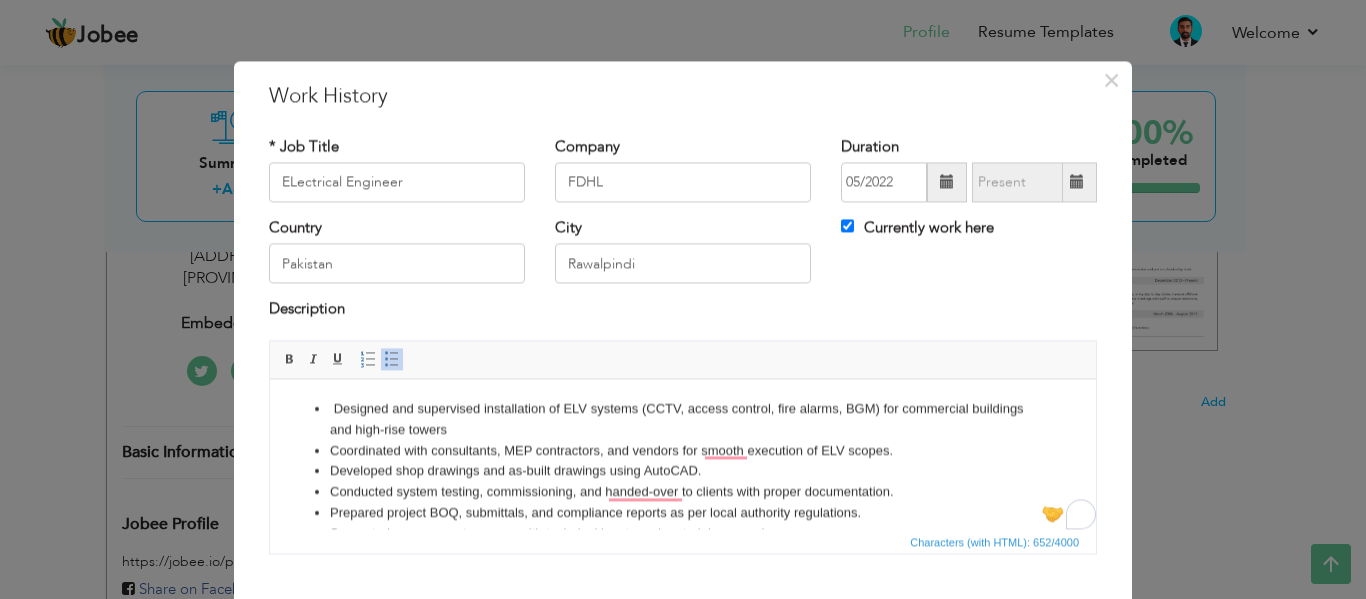 drag, startPoint x: 1348, startPoint y: 180, endPoint x: 1365, endPoint y: 362, distance: 182.79224 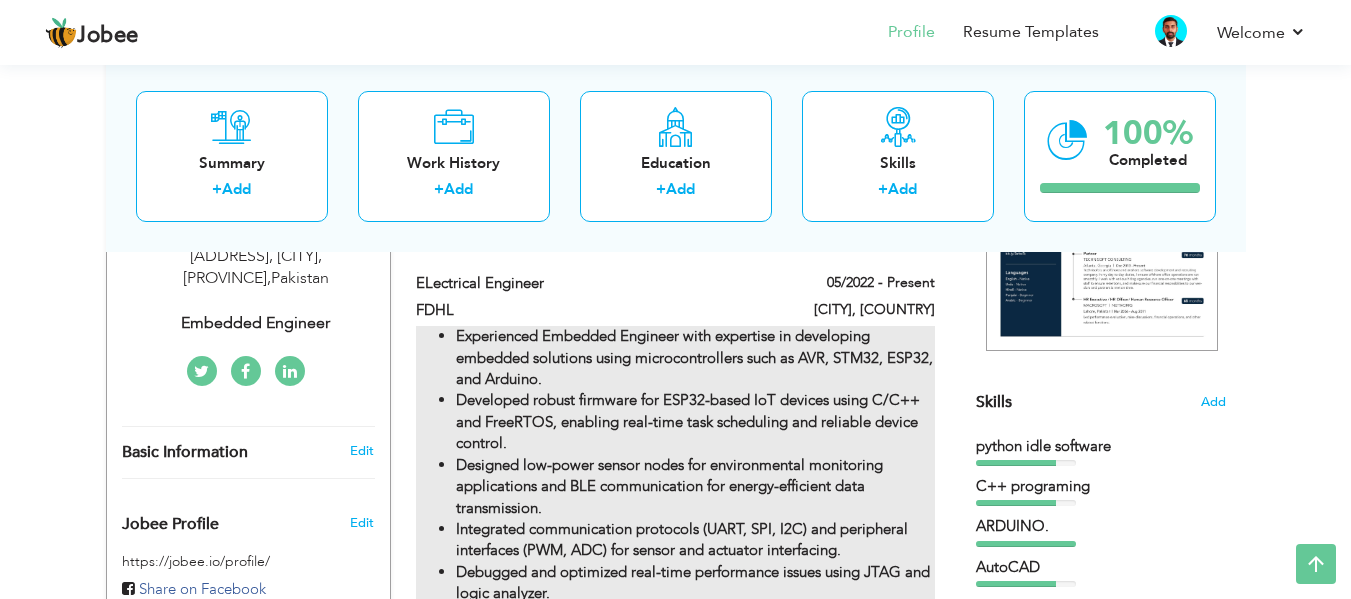 click on "Designed low-power sensor nodes for environmental monitoring applications and BLE communication for energy-efficient data transmission." at bounding box center (669, 486) 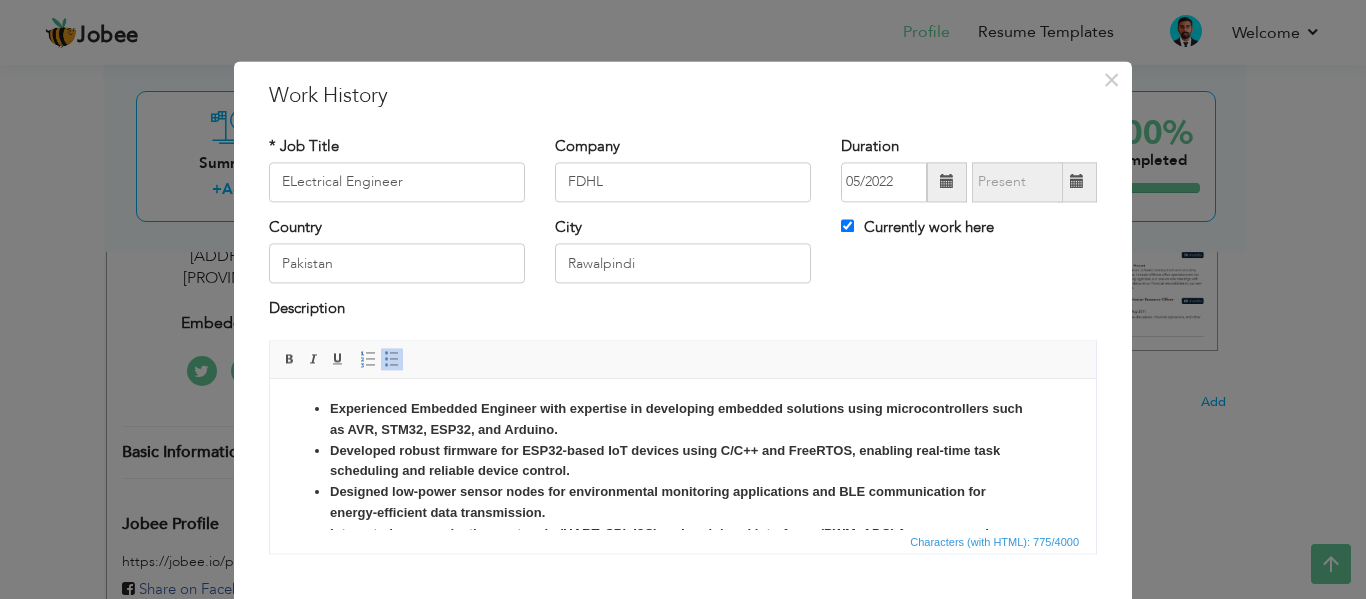 click on "Developed robust firmware for ESP32-based IoT devices using C/C++ and FreeRTOS, enabling real-time task scheduling and reliable device control." at bounding box center (683, 462) 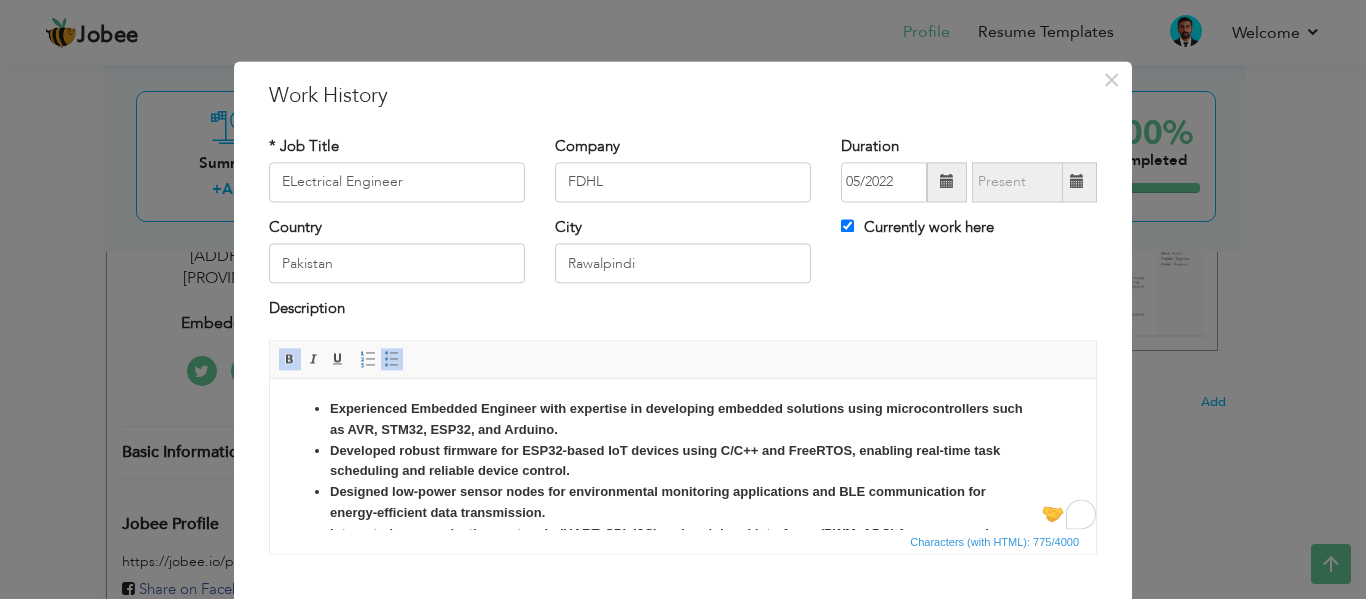 click on "Designed low-power sensor nodes for environmental monitoring applications and BLE communication for energy-efficient data transmission." at bounding box center [658, 502] 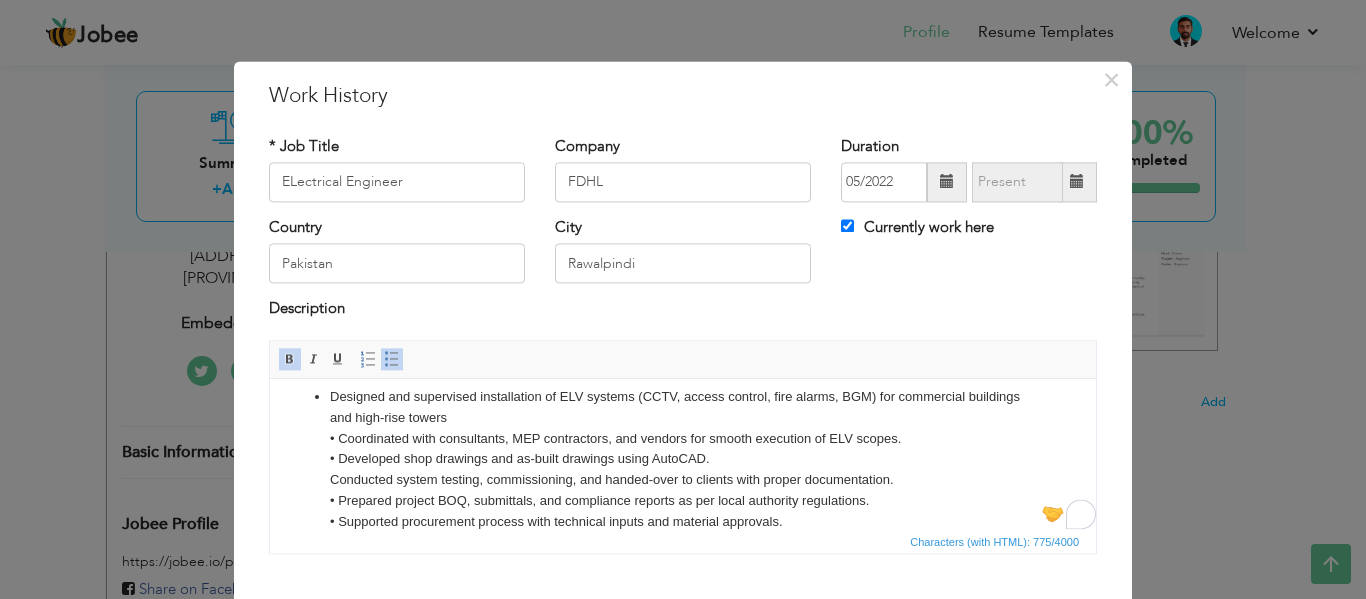 scroll, scrollTop: 12, scrollLeft: 0, axis: vertical 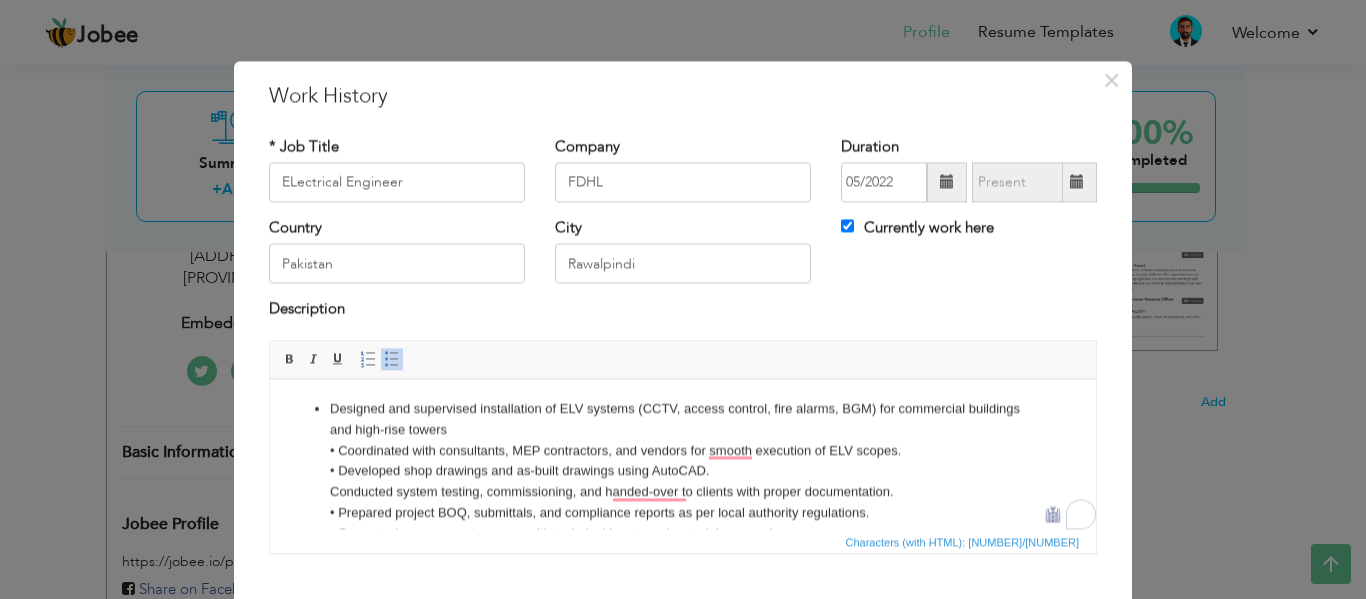 click on "• Designed and supervised installation of ELV systems (CCTV, access control, fire alarms, BGM) for commercial buildings and high-rise towers • Coordinated with consultants, MEP contractors, and vendors for smooth execution of ELV scopes. • Developed shop drawings and as-built drawings using AutoCAD. • Conducted system testing, commissioning, and handed-over to clients with proper documentation. • Prepared project BOQ, submittals, and compliance reports as per local authority regulations. • Supported procurement process with technical inputs and material approvals. ​​​​​​​" at bounding box center (683, 472) 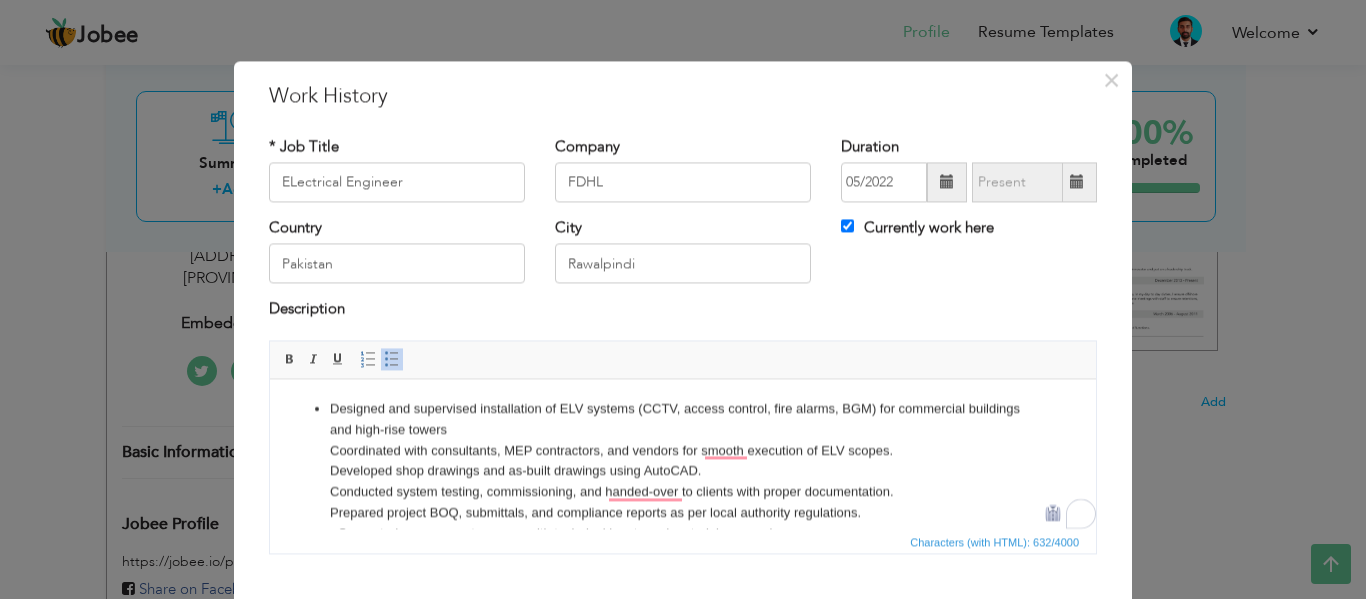 scroll, scrollTop: 12, scrollLeft: 0, axis: vertical 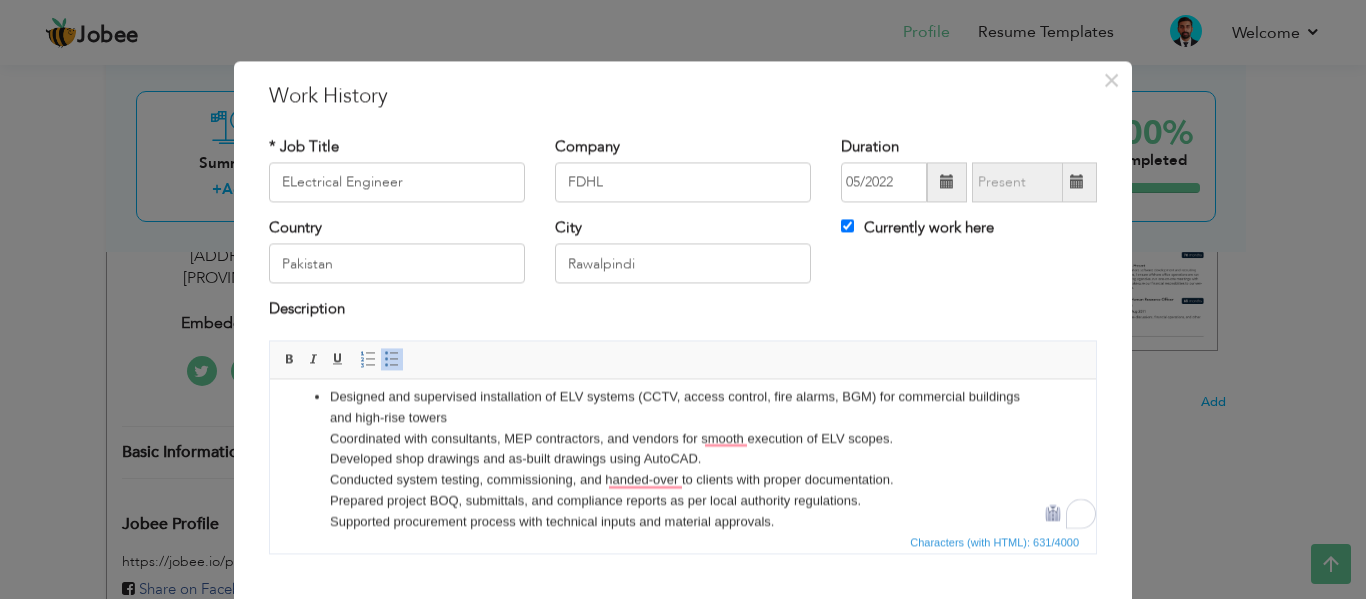 click on "Designed and supervised installation of ELV systems (CCTV, access control, fire alarms, BGM) for commercial buildings and high-rise towers Coordinated with consultants, MEP contractors, and vendors for smooth execution of ELV scopes. Developed shop drawings and as-built drawings using AutoCAD. Conducted system testing, commissioning, and handed-over to clients with proper documentation. Prepared project BOQ, submittals, and compliance reports as per local authority regulations. Supported procurement process with technical inputs and material approvals." at bounding box center [683, 460] 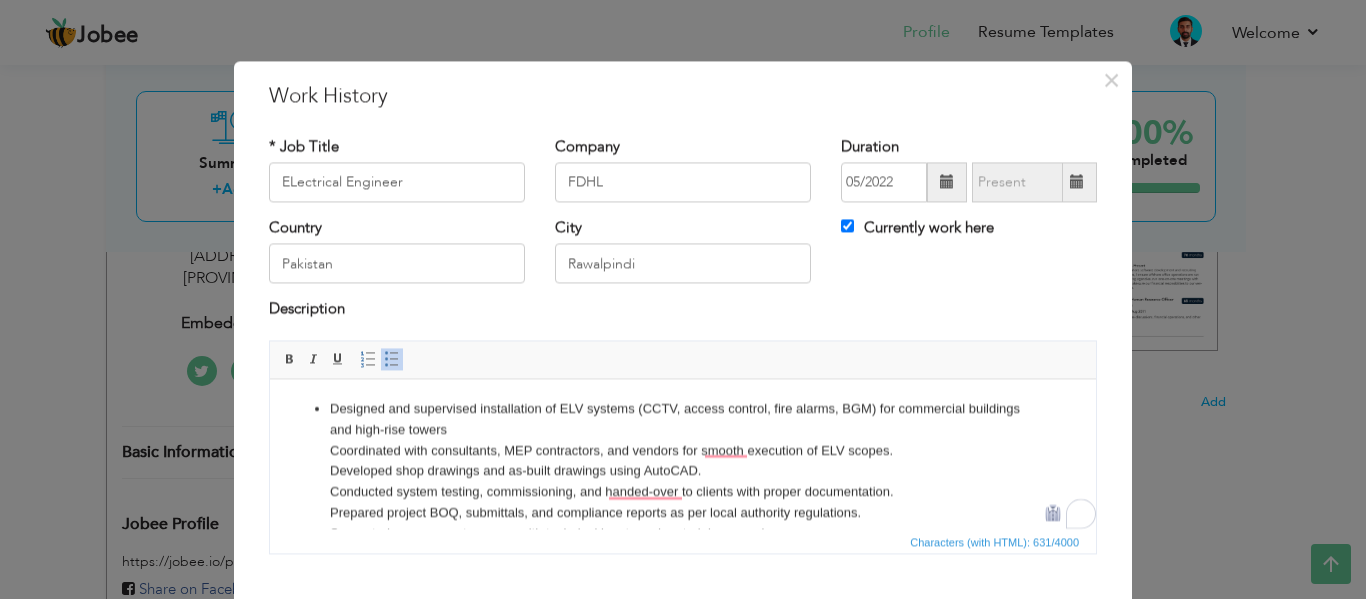scroll, scrollTop: 0, scrollLeft: 0, axis: both 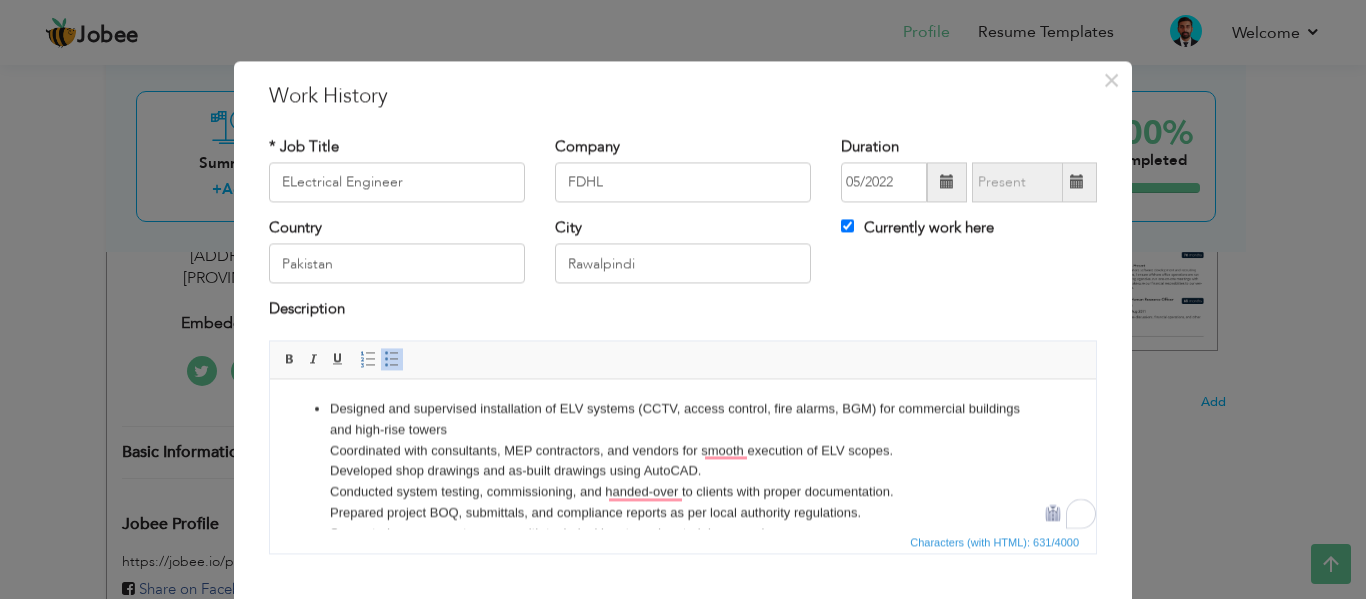 click on "Designed and supervised installation of ELV systems (CCTV, access control, fire alarms, BGM) for commercial buildings and high-rise towers Coordinated with consultants, MEP contractors, and vendors for smooth execution of ELV scopes. Developed shop drawings and as-built drawings using AutoCAD. Conducted system testing, commissioning, and handed-over to clients with proper documentation. Prepared project BOQ, submittals, and compliance reports as per local authority regulations. Supported procurement process with technical inputs and material approvals." at bounding box center (683, 472) 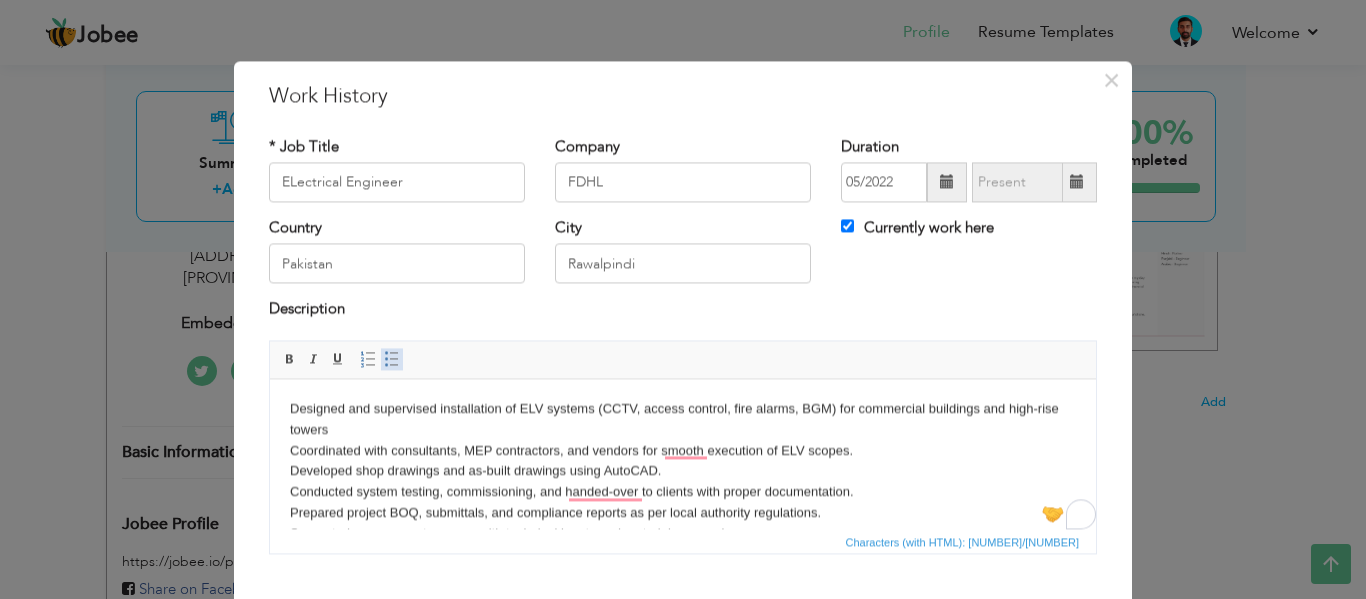 click at bounding box center (392, 359) 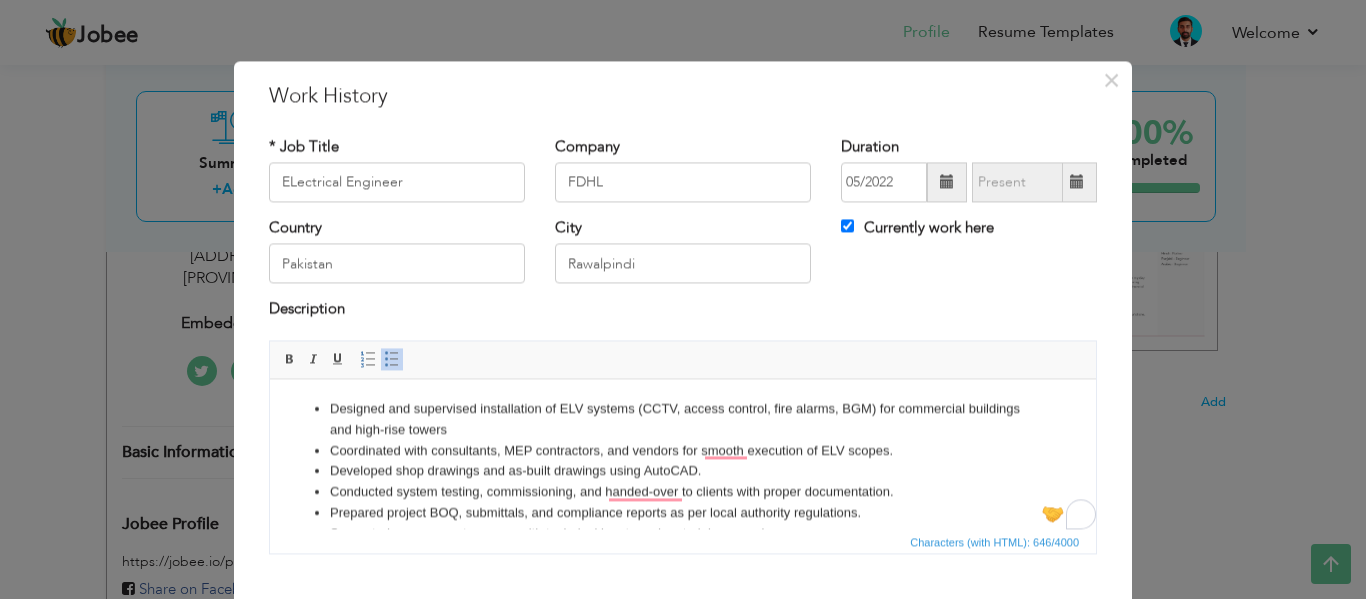 click on "Prepared project BOQ, submittals, and compliance reports as per local authority regulations." at bounding box center (683, 513) 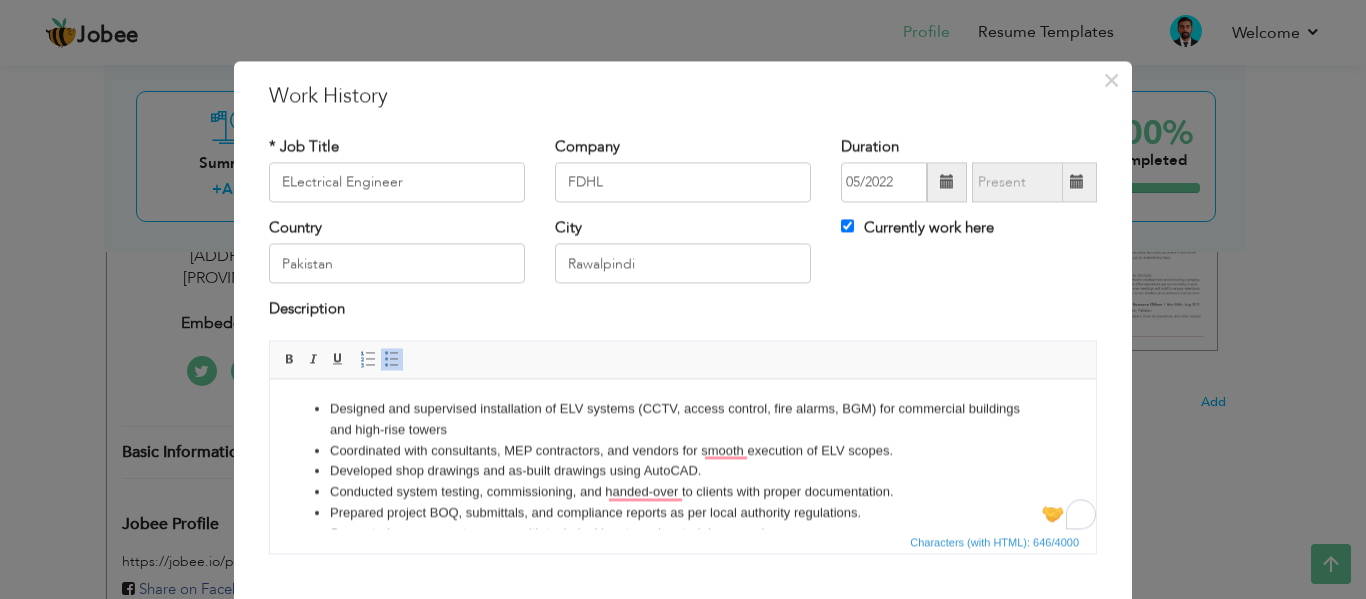 scroll, scrollTop: 24, scrollLeft: 0, axis: vertical 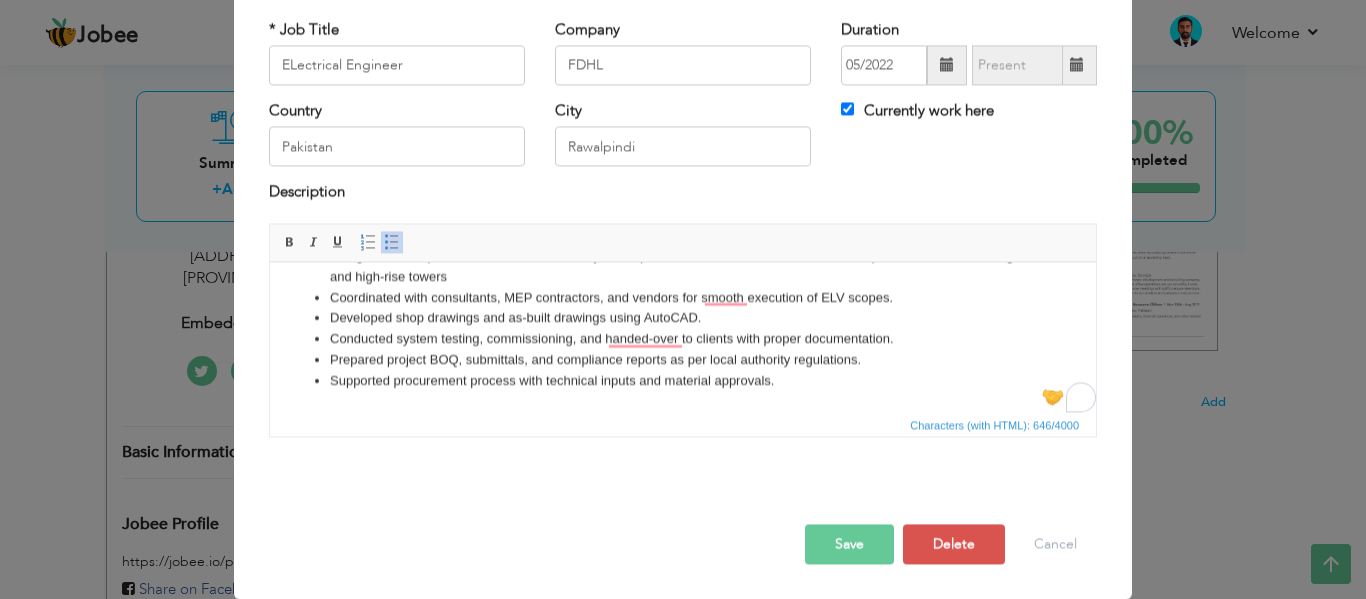 click on "Save" at bounding box center [849, 544] 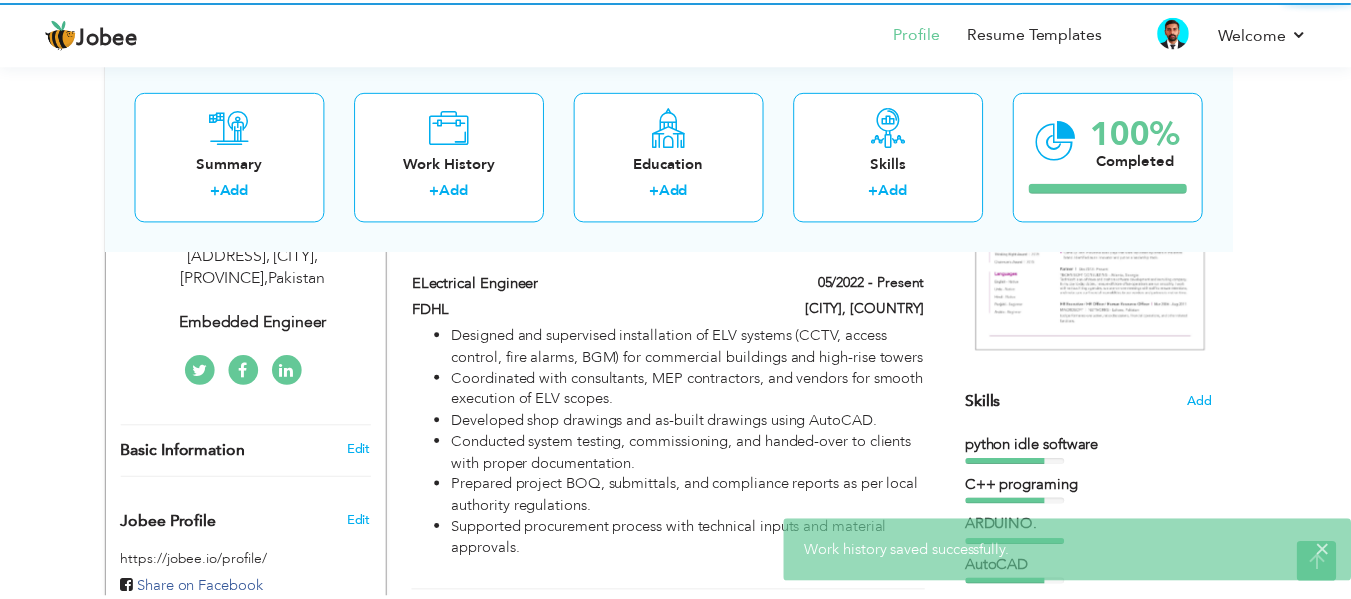 scroll, scrollTop: 0, scrollLeft: 0, axis: both 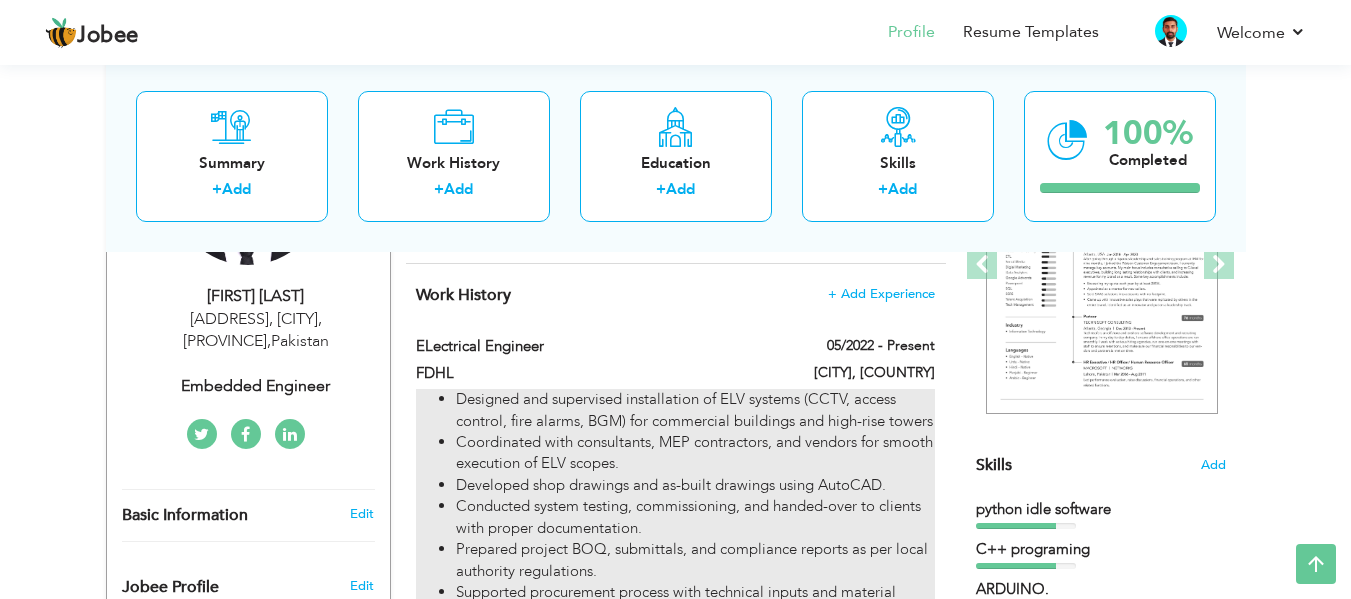 click on "Coordinated with consultants, MEP contractors, and vendors for smooth execution of ELV scopes." at bounding box center (695, 453) 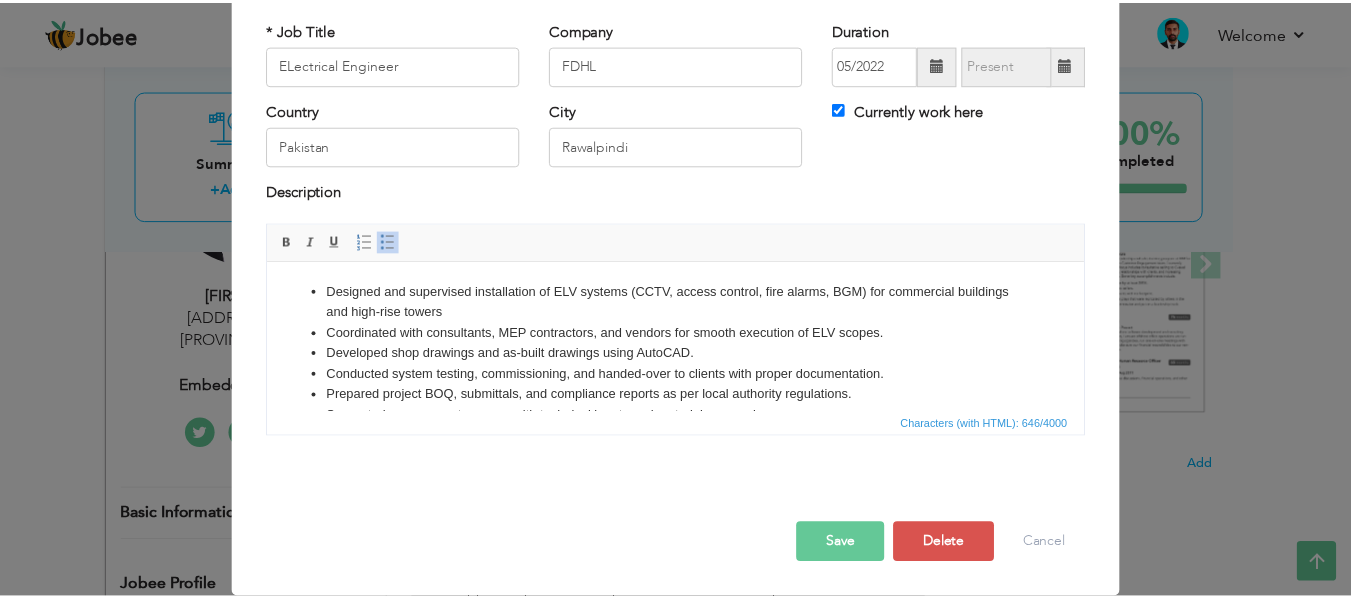 scroll, scrollTop: 0, scrollLeft: 0, axis: both 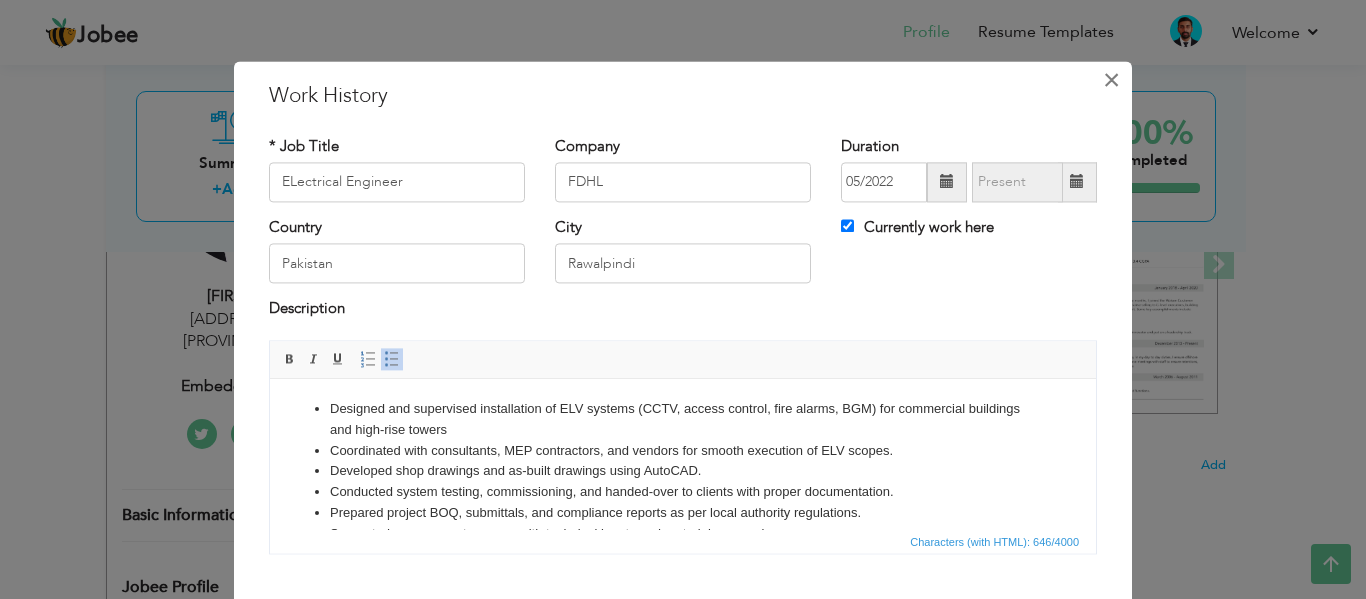 click on "×" at bounding box center (1111, 80) 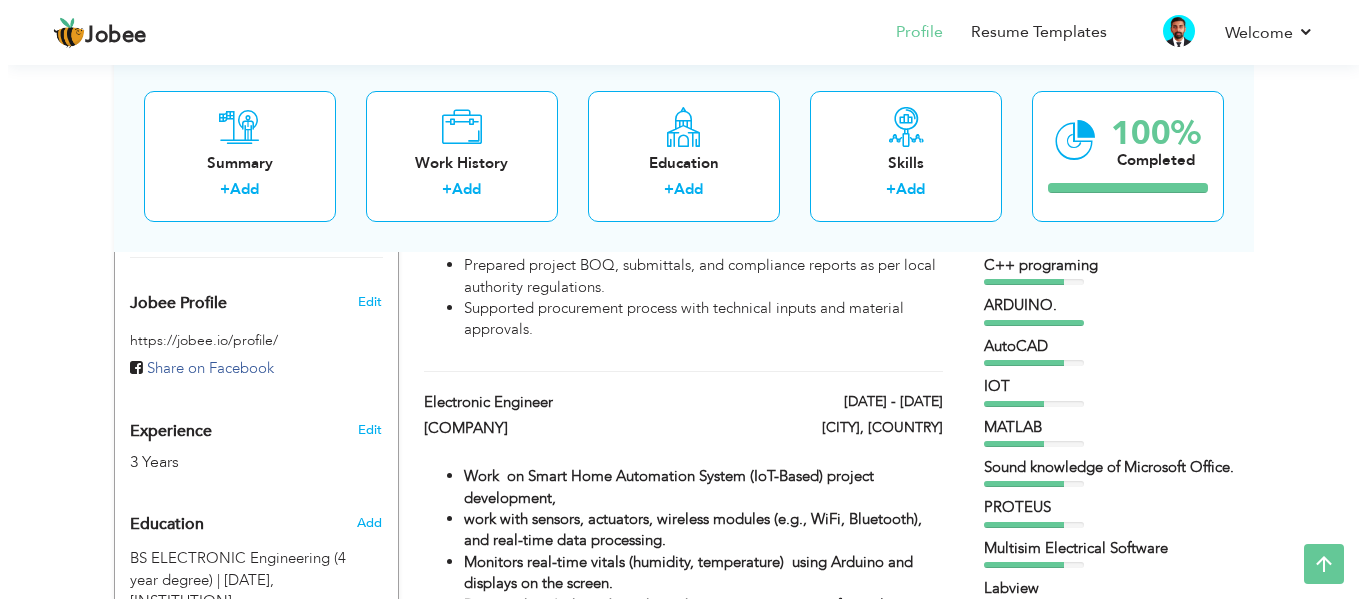 scroll, scrollTop: 606, scrollLeft: 0, axis: vertical 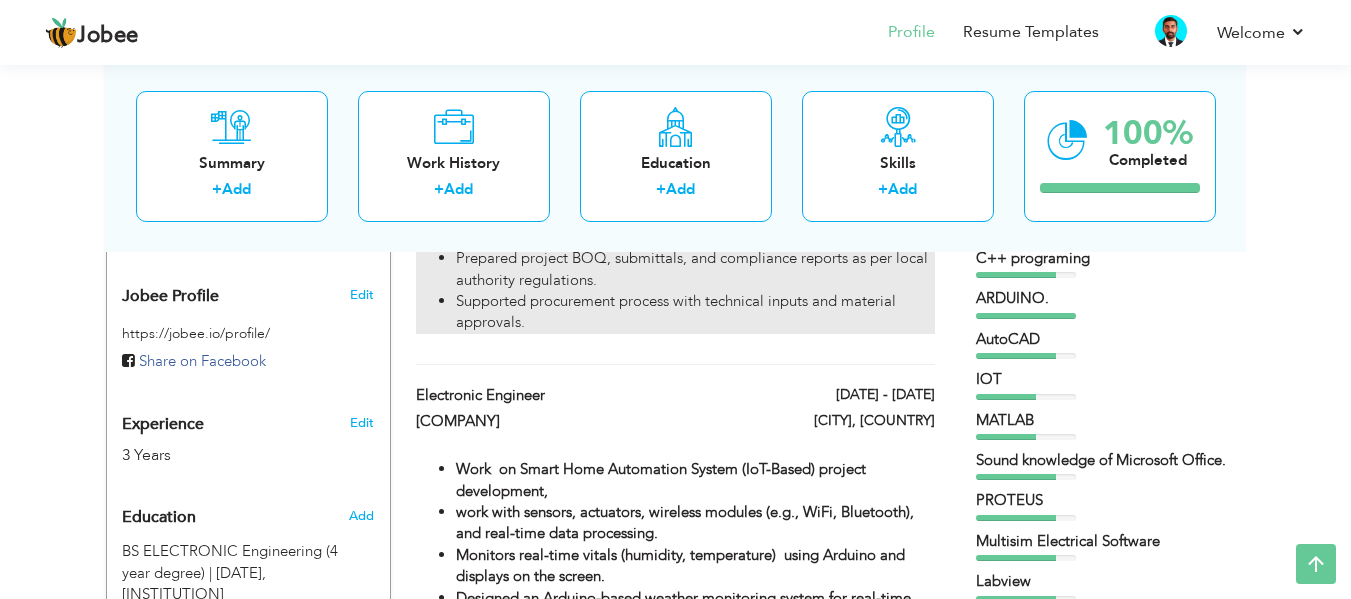 click on "Supported procurement process with technical inputs and material approvals." at bounding box center [695, 312] 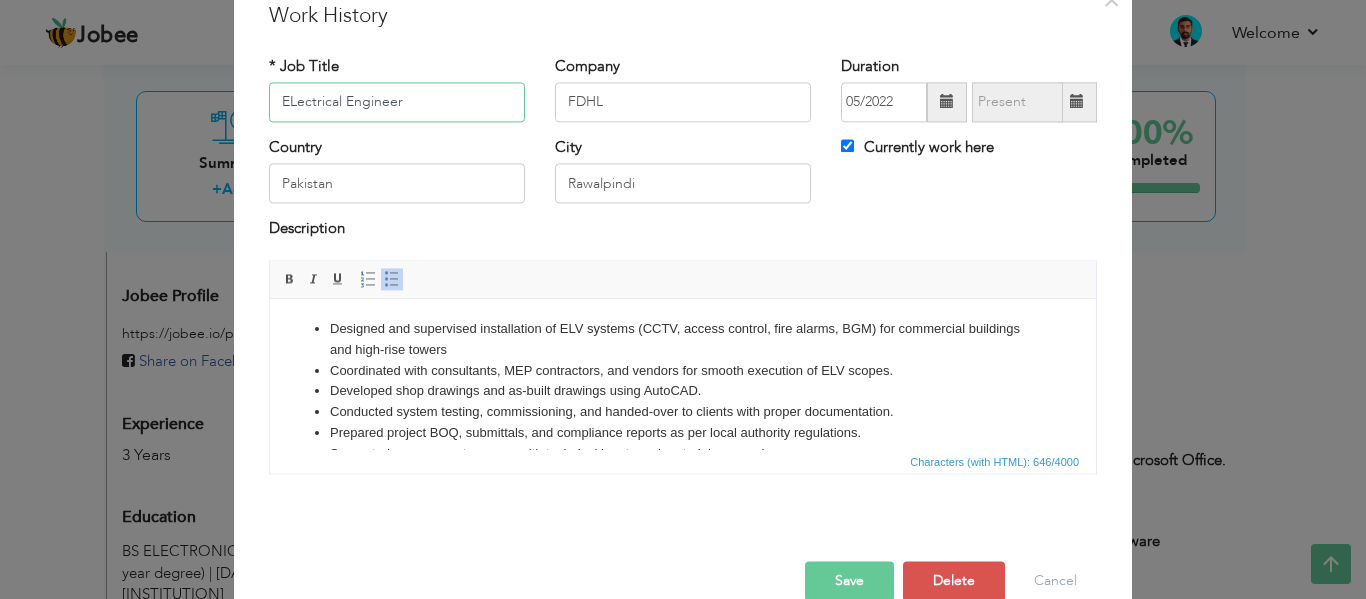 scroll, scrollTop: 117, scrollLeft: 0, axis: vertical 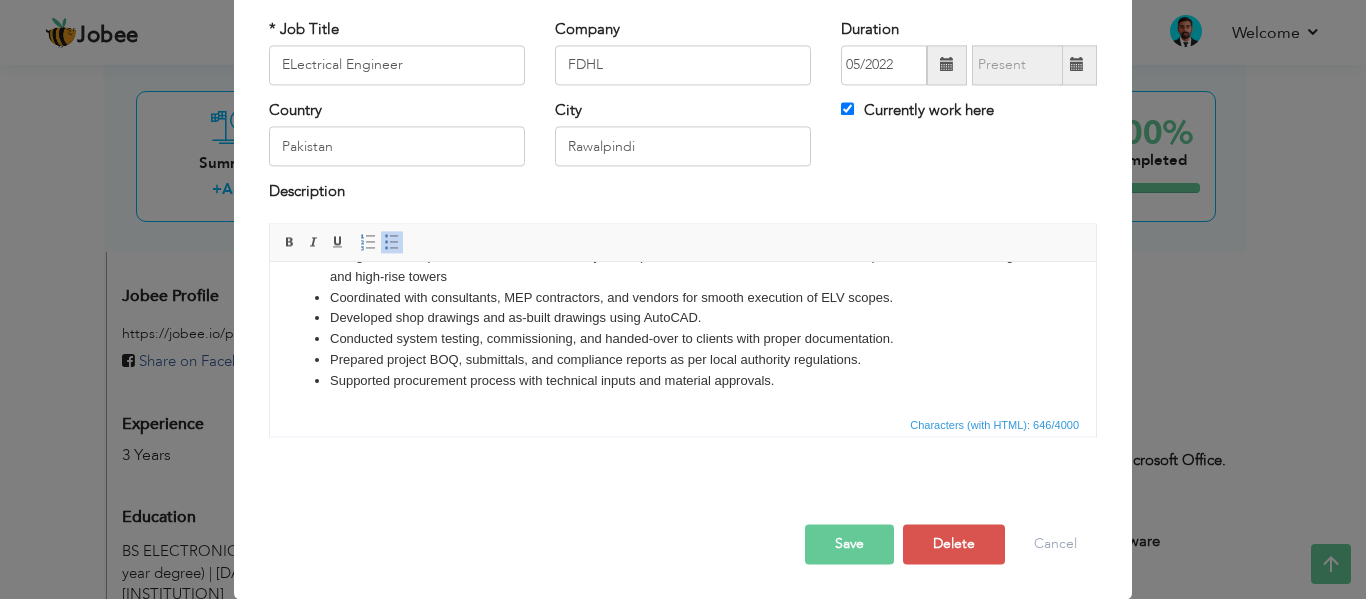 click on "Designed and supervised installation of ELV systems (CCTV, access control, fire alarms, BGM) for commercial buildings and high-rise towers Coordinated with consultants, MEP contractors, and vendors for smooth execution of ELV scopes. Developed shop drawings and as-built drawings using AutoCAD. Conducted system testing, commissioning, and handed-over to clients with proper documentation. Prepared project BOQ, submittals, and compliance reports as per local authority regulations. Supported procurement process with technical inputs and material approvals." at bounding box center [683, 319] 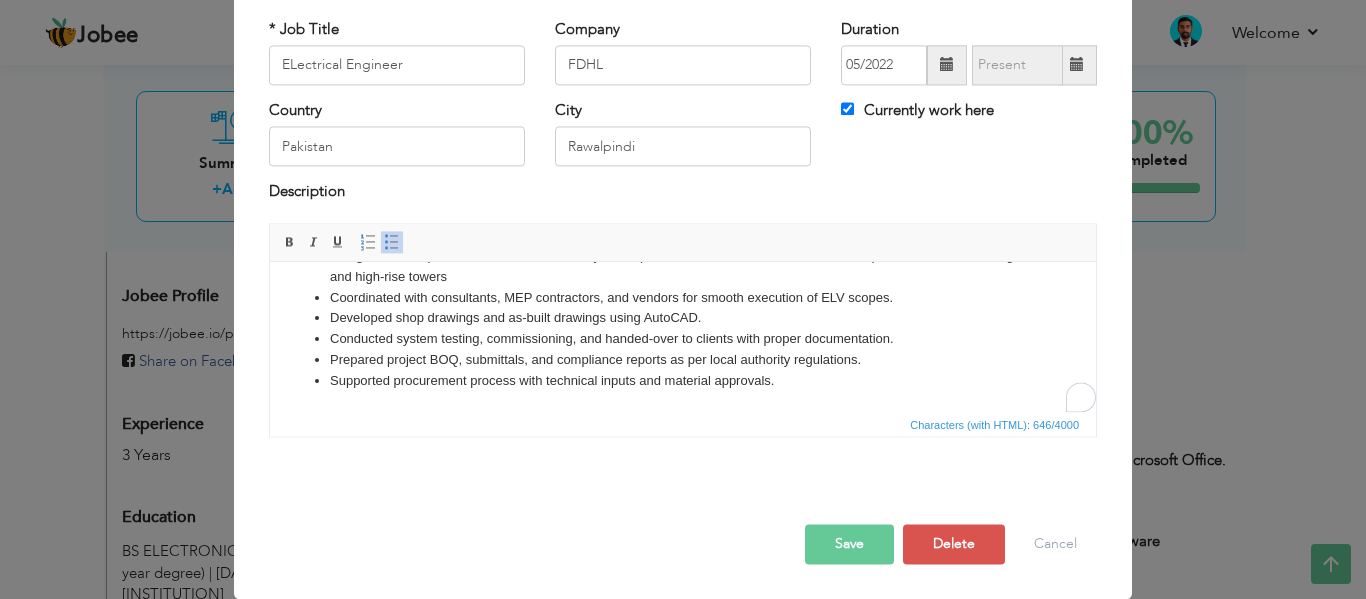 scroll, scrollTop: 36, scrollLeft: 0, axis: vertical 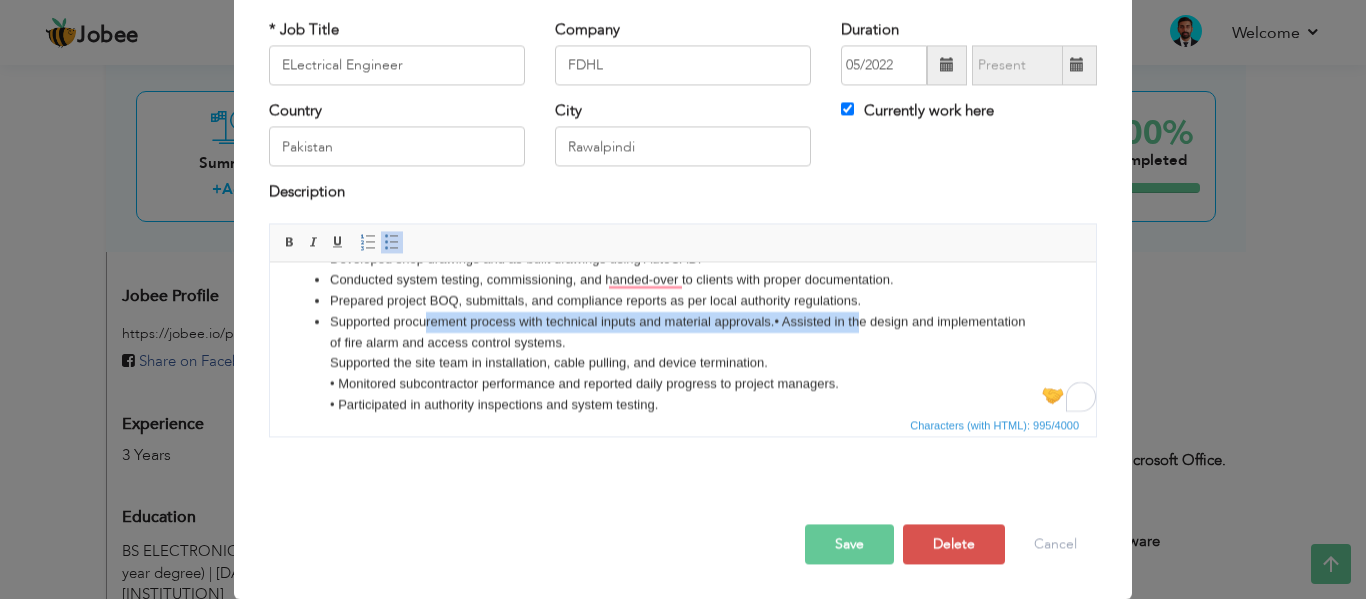 drag, startPoint x: 421, startPoint y: 328, endPoint x: 859, endPoint y: 327, distance: 438.00113 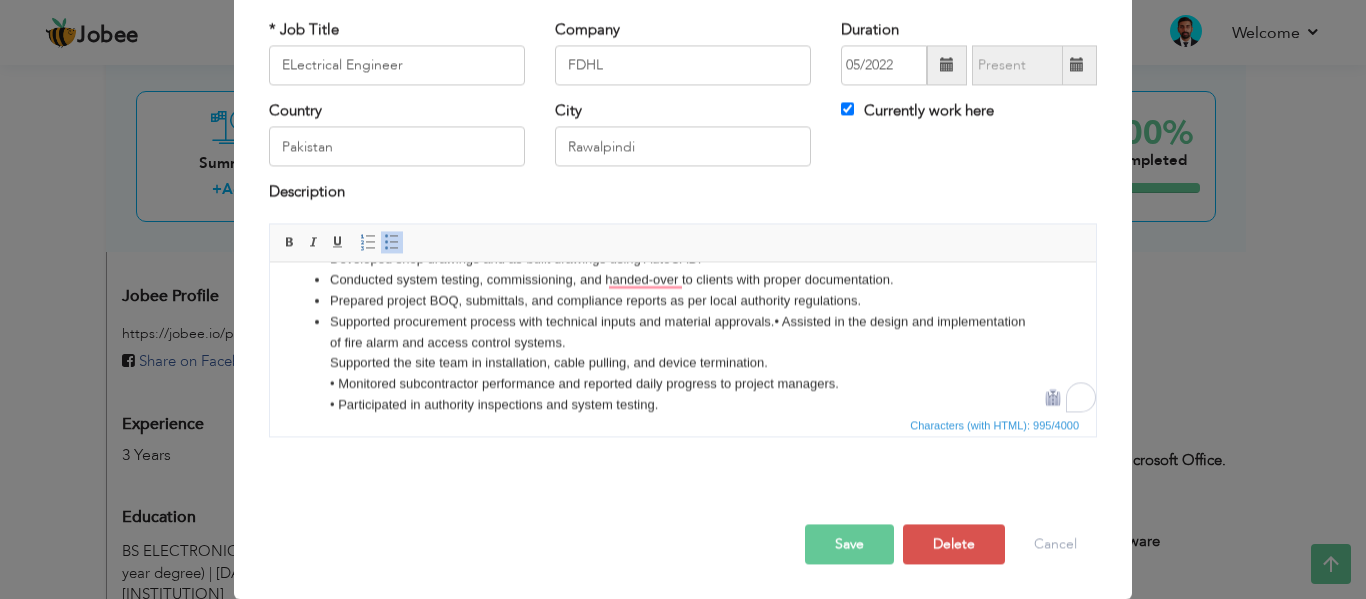 click on "Supported procurement process with technical inputs and material approvals. Assisted in the design and implementation of fire alarm and access control systems. Supported the site team in installation, cable pulling, and device termination. Monitored subcontractor performance and reported daily progress to project managers. Participated in authority inspections and system testing." at bounding box center [683, 364] 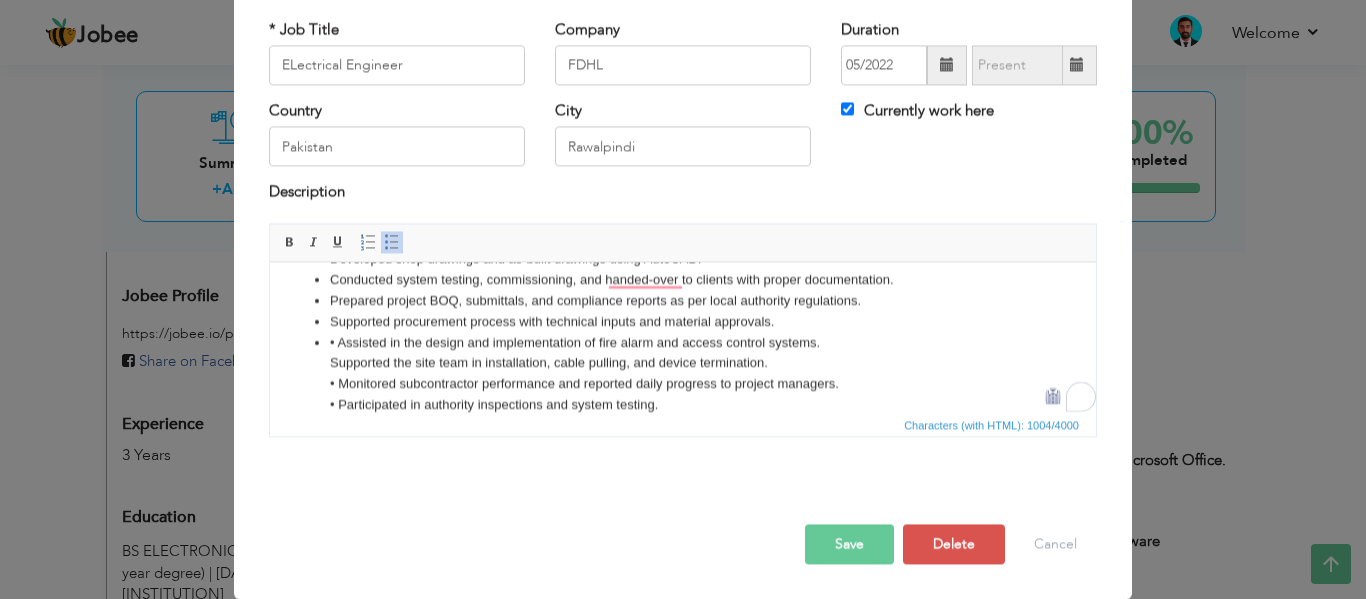 type 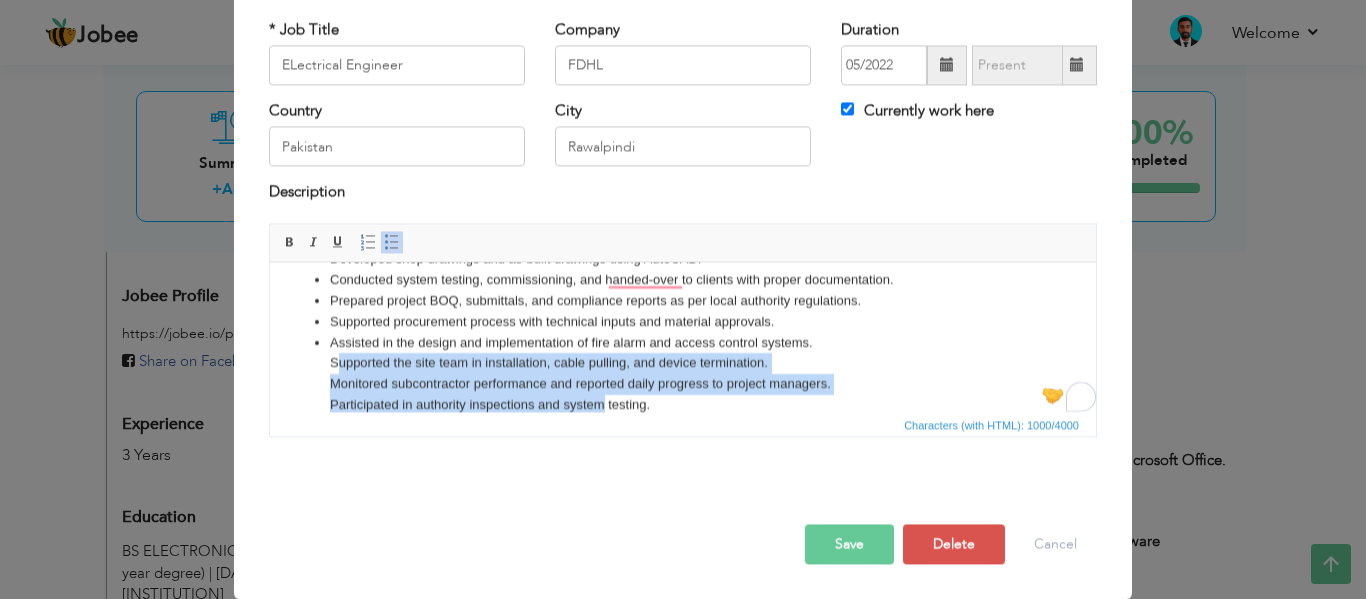 scroll, scrollTop: 119, scrollLeft: 0, axis: vertical 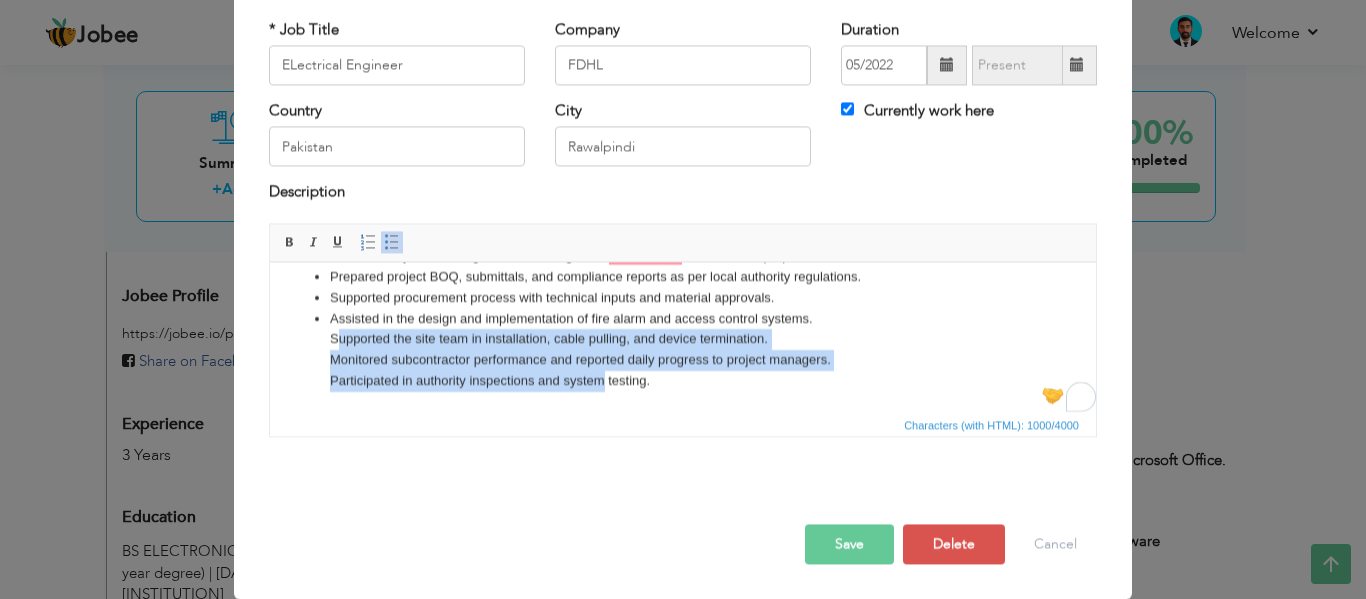 drag, startPoint x: 335, startPoint y: 360, endPoint x: 972, endPoint y: 674, distance: 710.1866 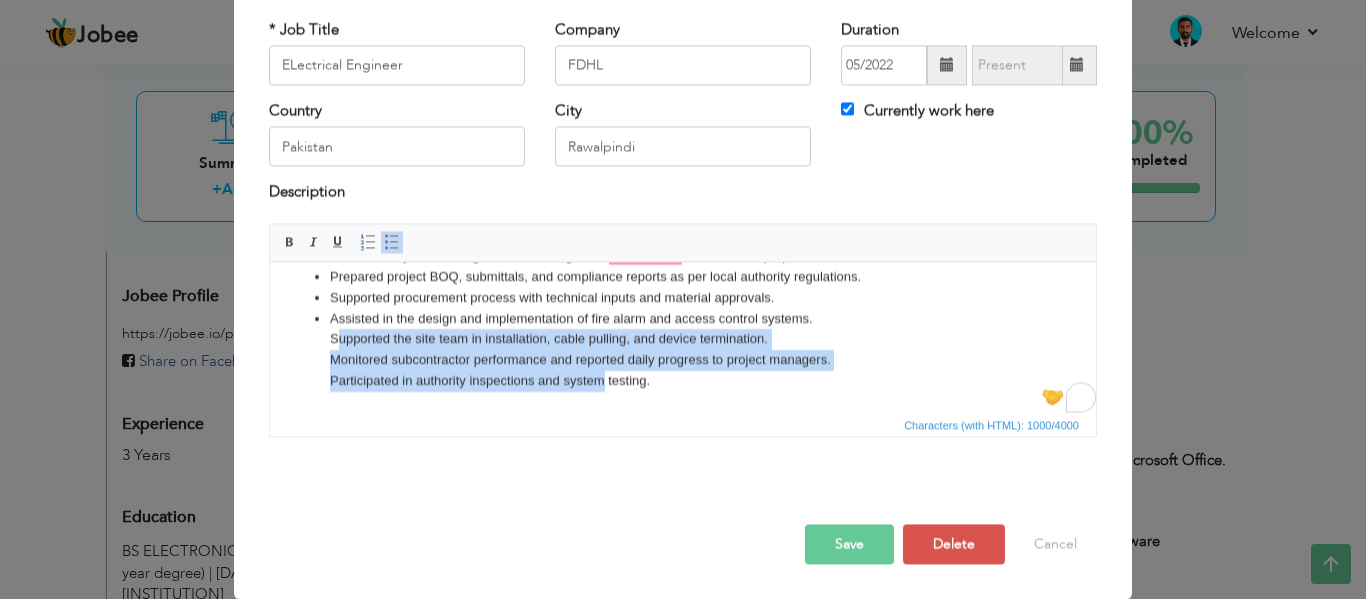 click at bounding box center [392, 242] 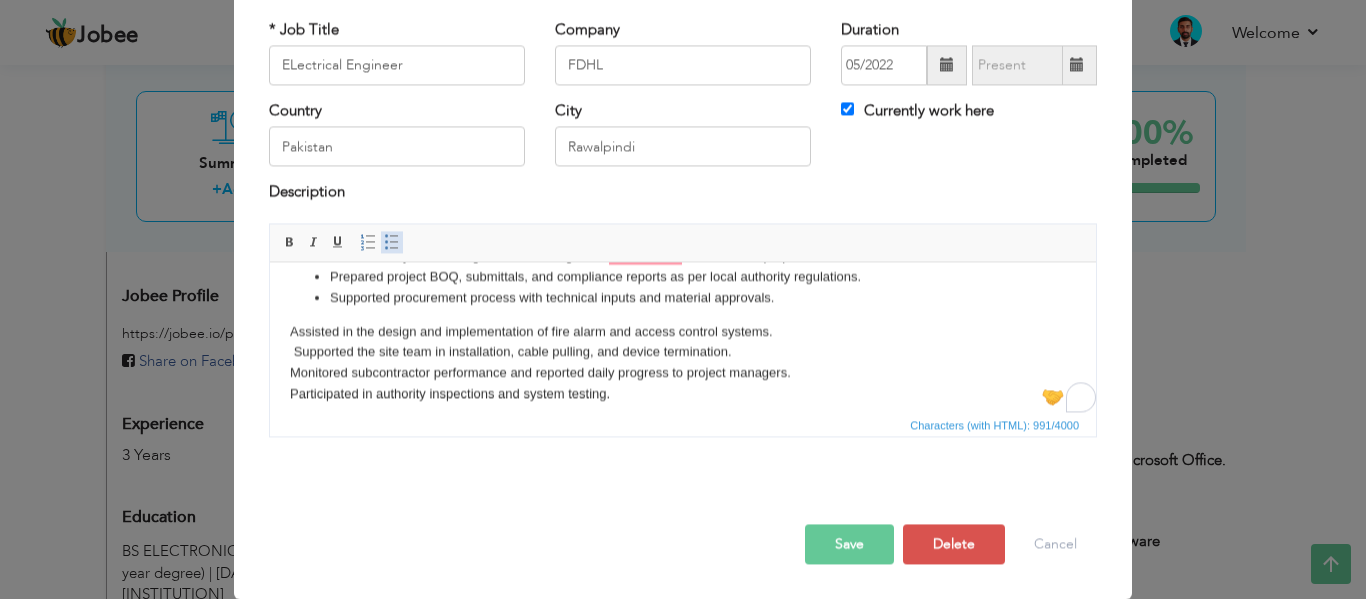 click at bounding box center [392, 242] 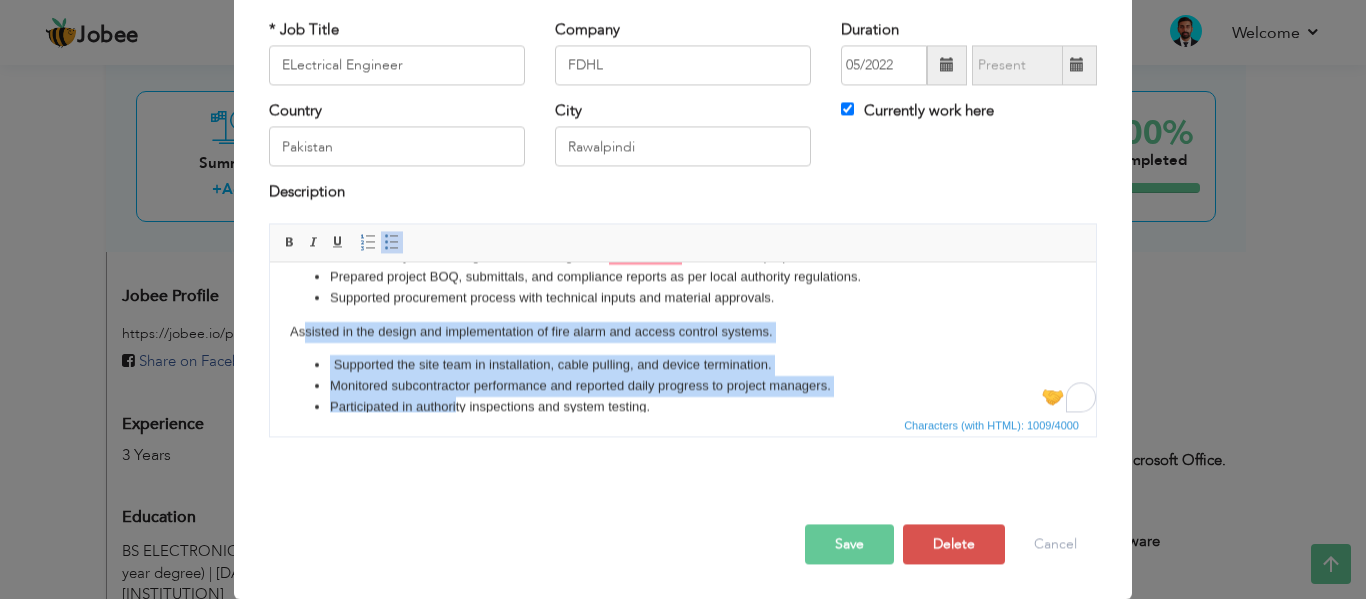 scroll, scrollTop: 145, scrollLeft: 0, axis: vertical 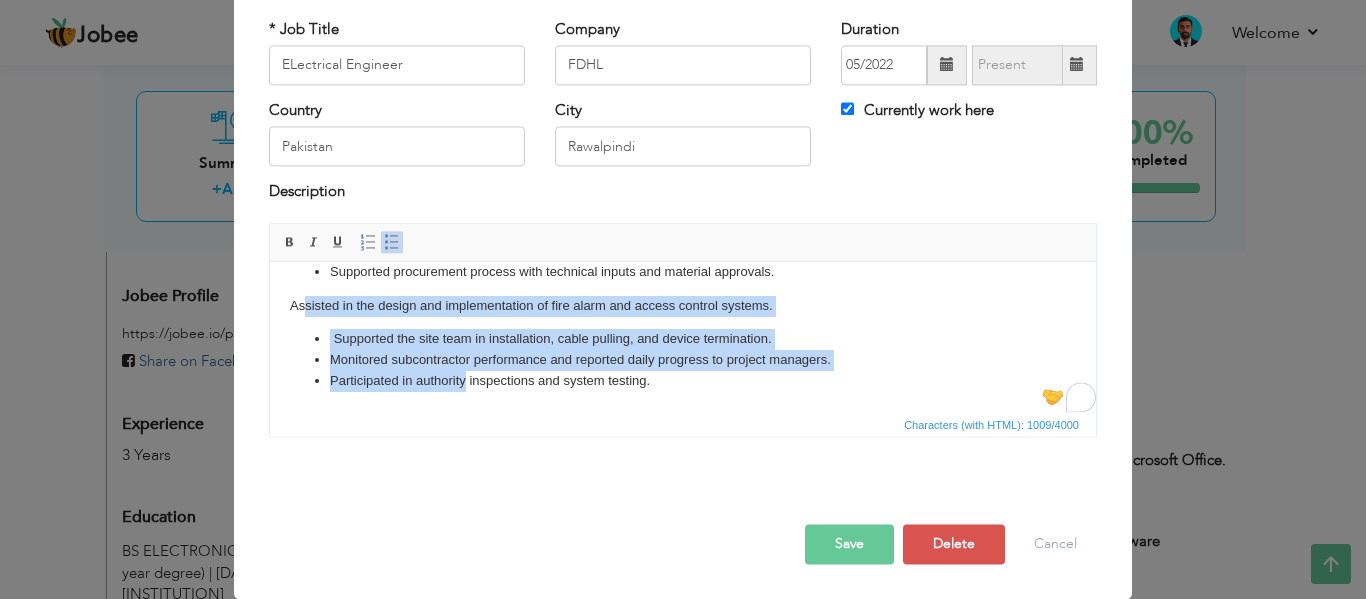 drag, startPoint x: 300, startPoint y: 324, endPoint x: 958, endPoint y: 688, distance: 751.97076 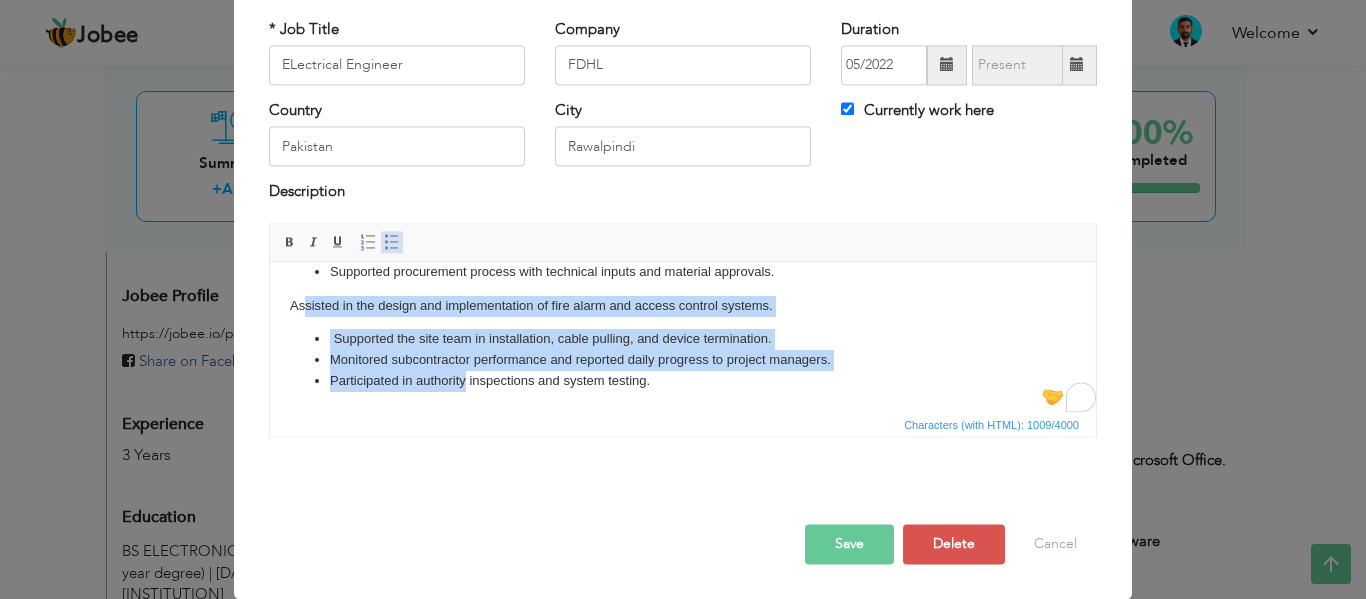 click at bounding box center [392, 242] 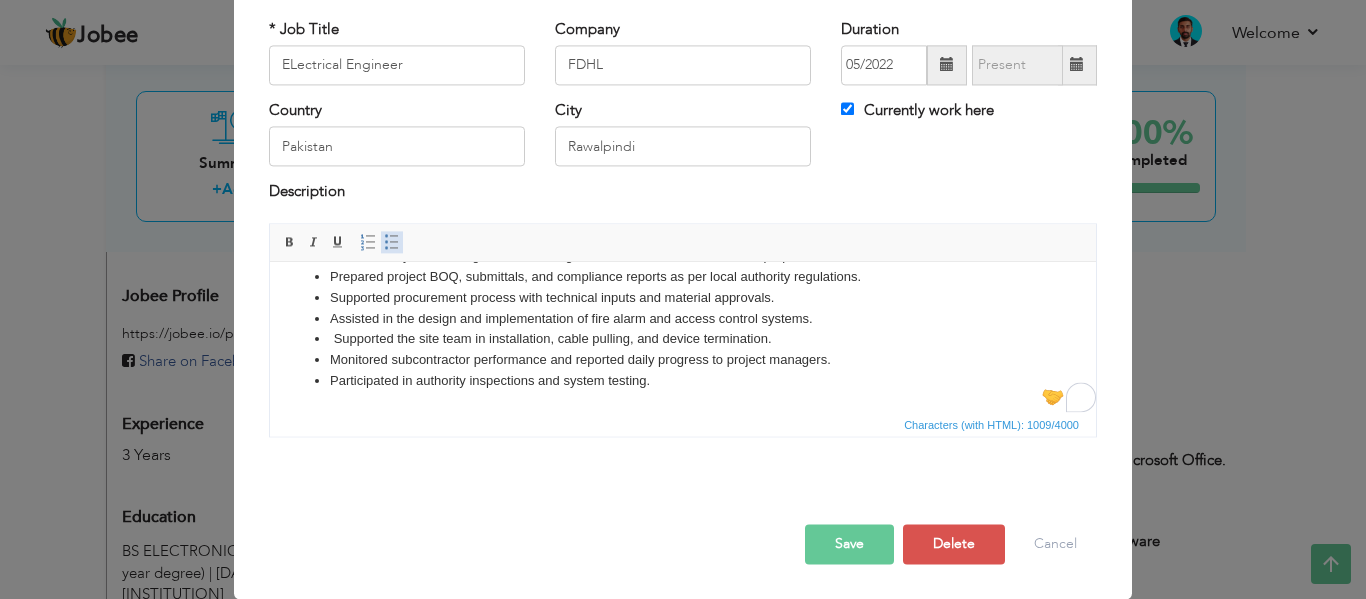 scroll, scrollTop: 119, scrollLeft: 0, axis: vertical 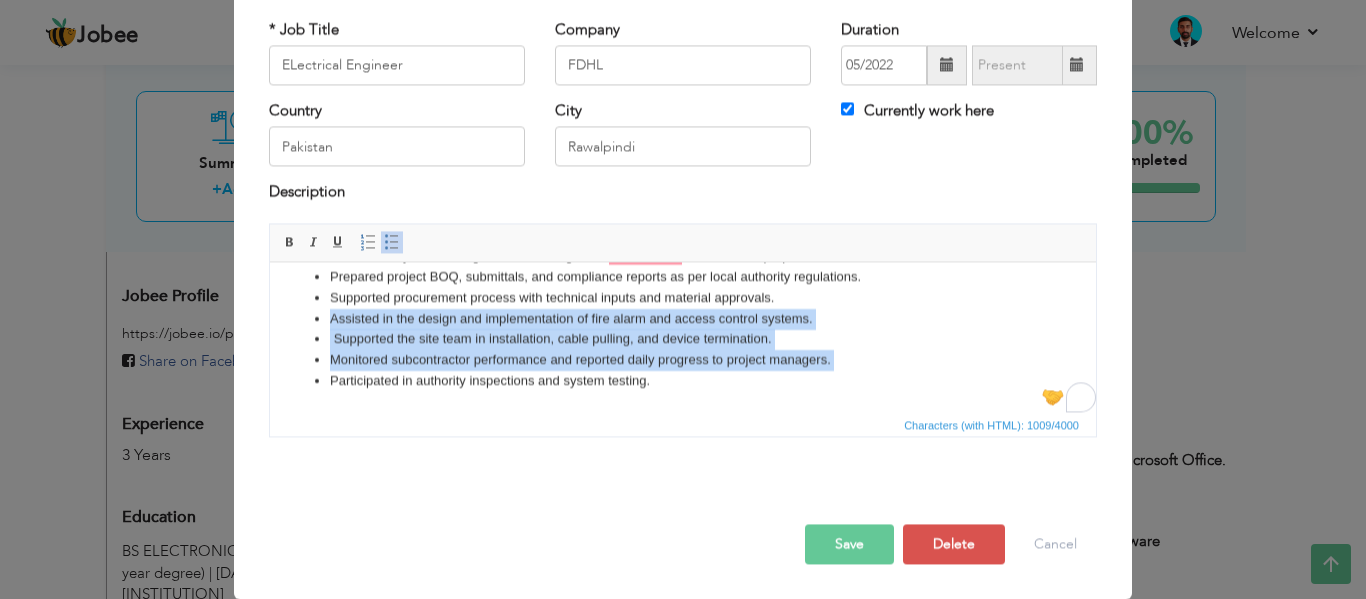 click on "Designed and supervised installation of ELV systems (CCTV, access control, fire alarms, BGM) for commercial buildings and high-rise towers Coordinated with consultants, MEP contractors, and vendors for smooth execution of ELV scopes. Developed shop drawings and as-built drawings using AutoCAD. Conducted system testing, commissioning, and handed-over to clients with proper documentation. Prepared project BOQ, submittals, and compliance reports as per local authority regulations. Supported procurement process with technical inputs and material approvals. Assisted in the design and implementation of fire alarm and access control systems. Supported the site team in installation, cable pulling, and device termination. Monitored subcontractor performance and reported daily progress to project managers. Participated in authority inspections and system testing." at bounding box center [683, 277] 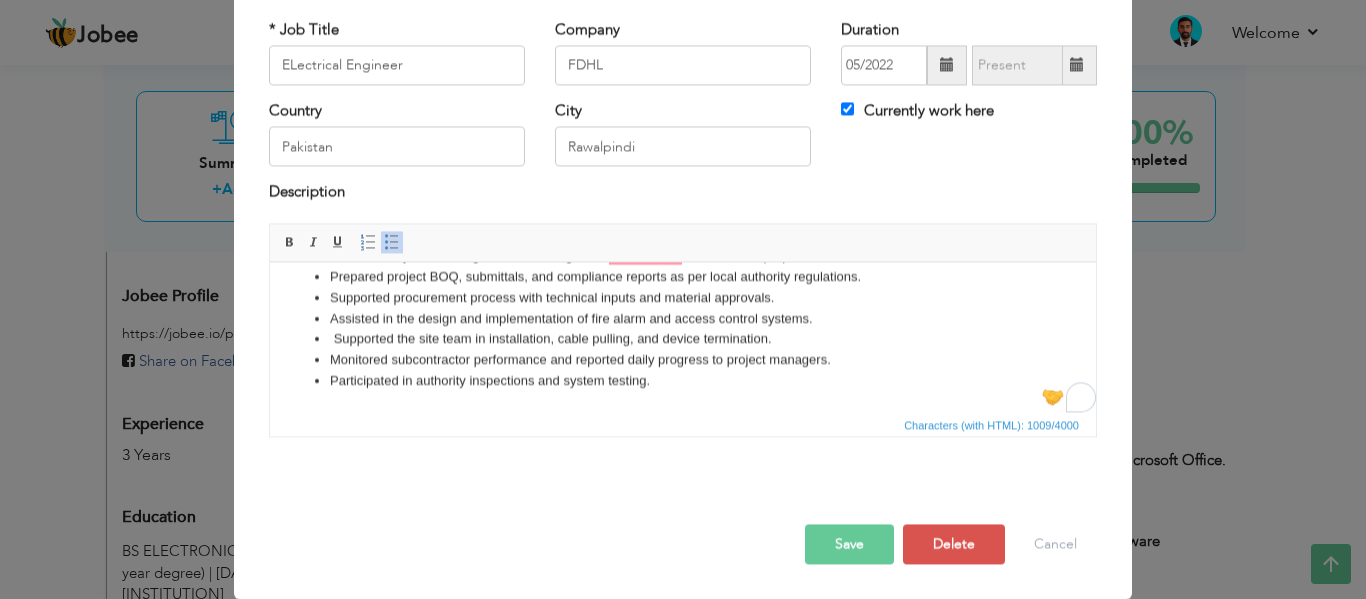 drag, startPoint x: 815, startPoint y: 548, endPoint x: 708, endPoint y: 552, distance: 107.07474 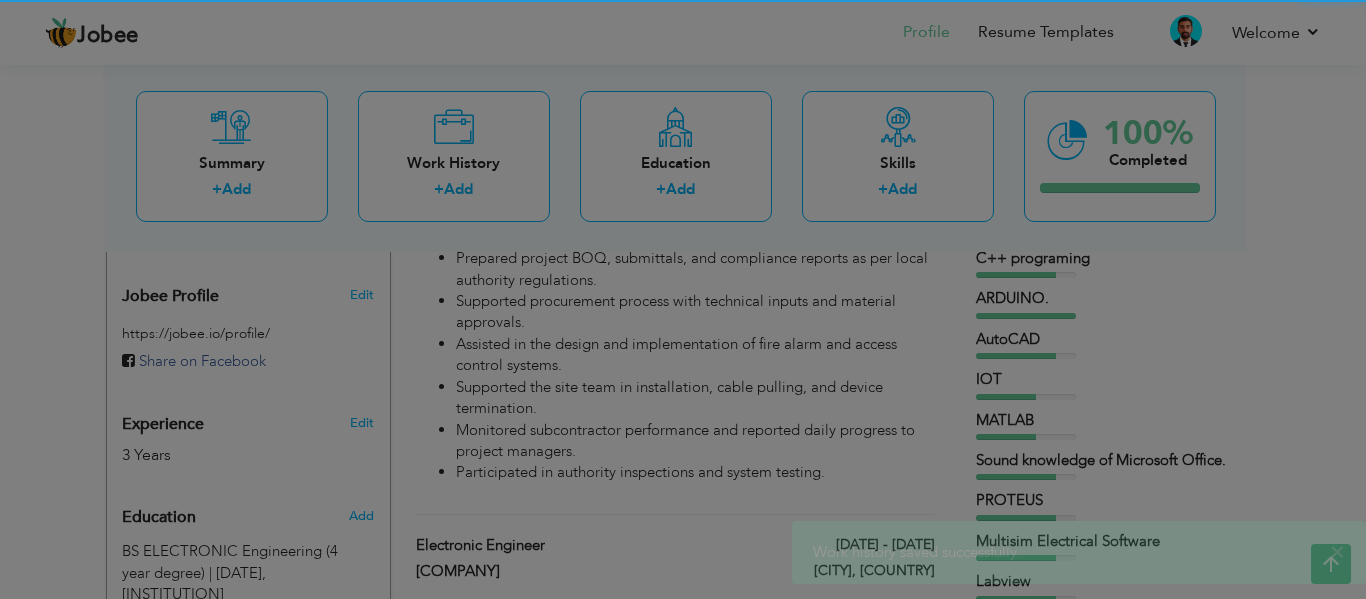 scroll, scrollTop: 0, scrollLeft: 0, axis: both 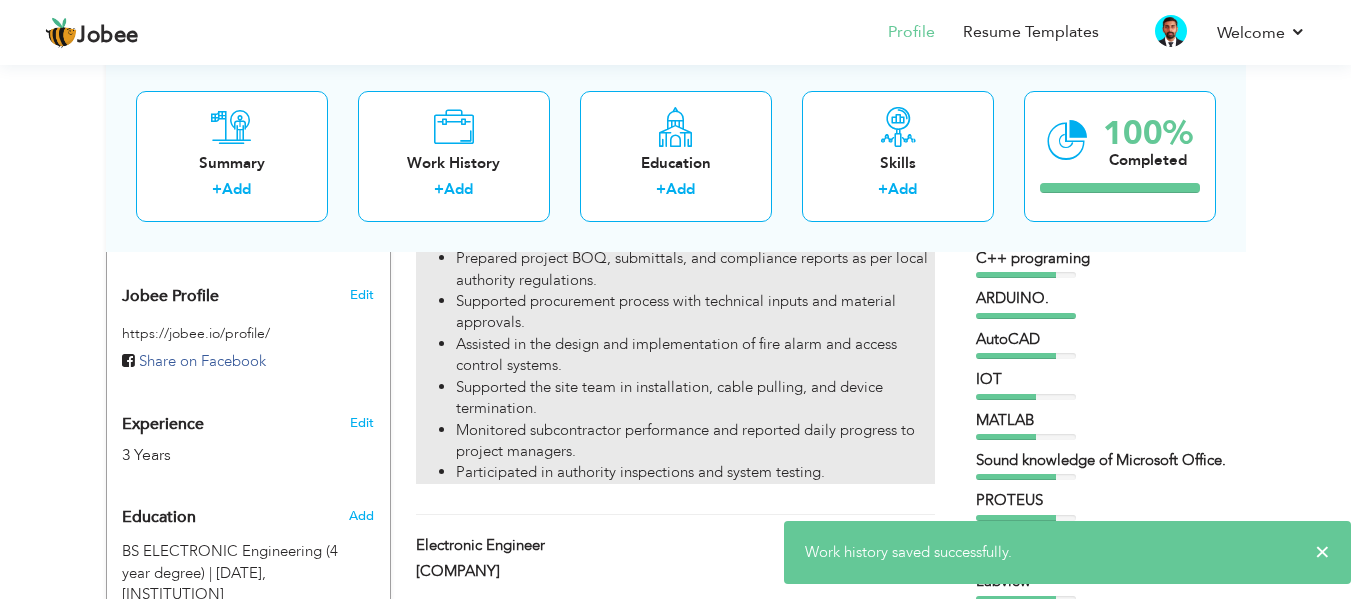 click on "Supported the site team in installation, cable pulling, and device termination." at bounding box center [695, 398] 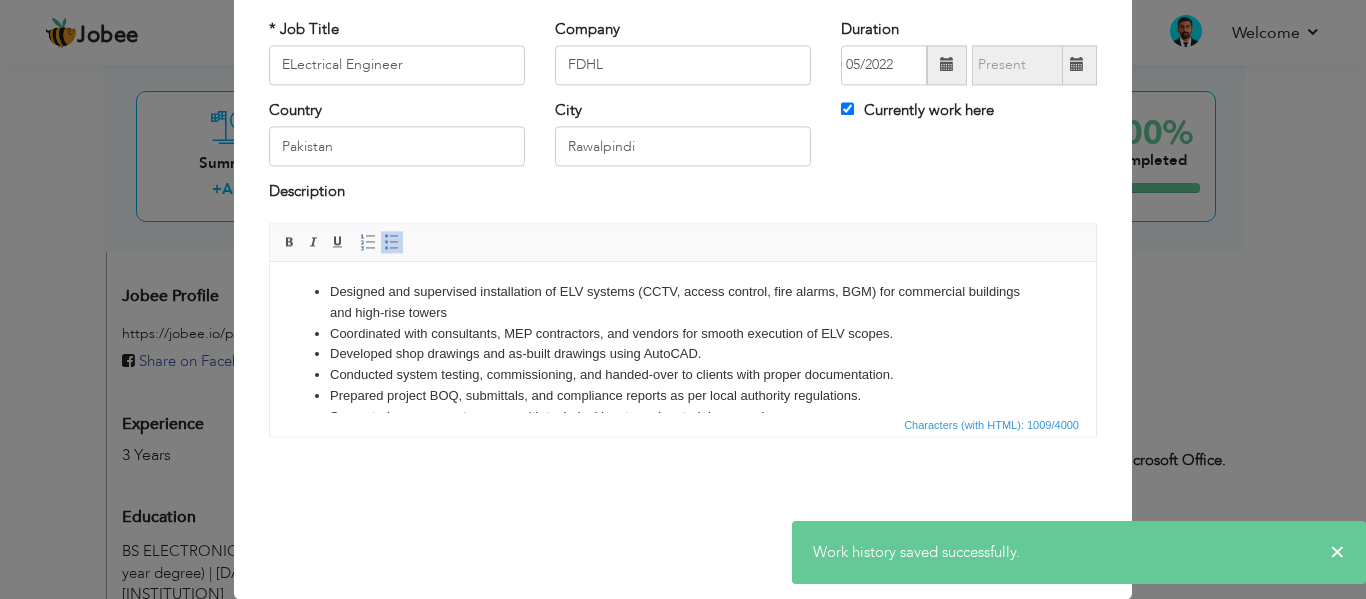scroll, scrollTop: 0, scrollLeft: 0, axis: both 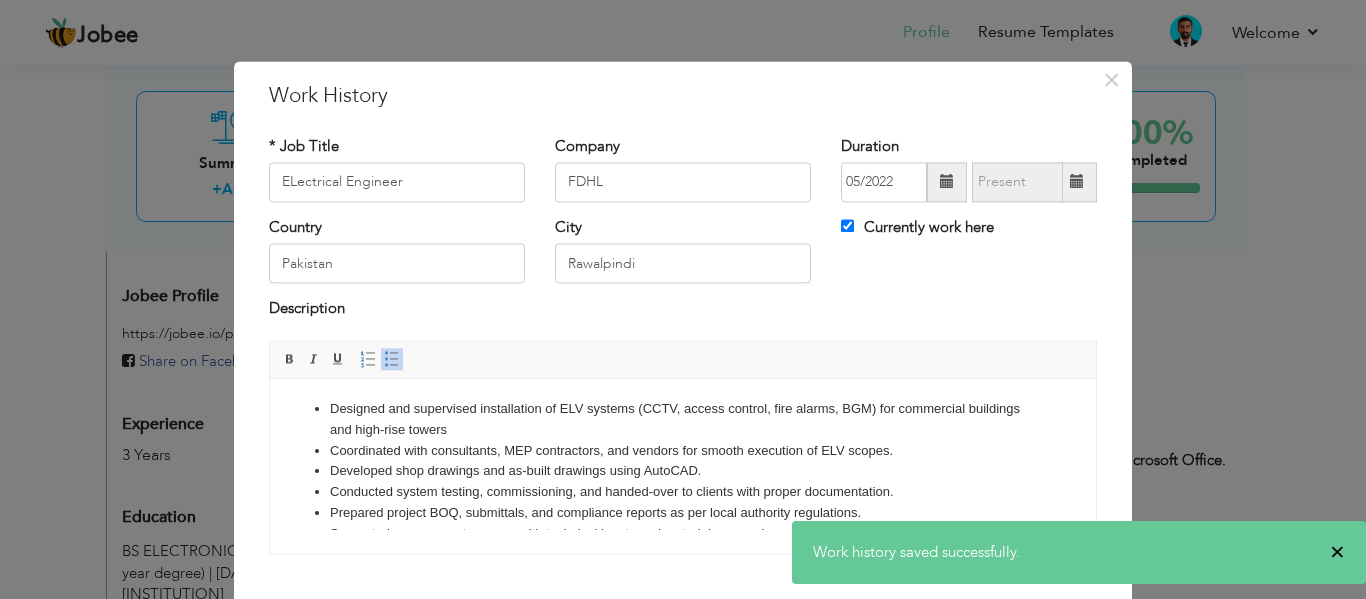click on "×" at bounding box center (1337, 552) 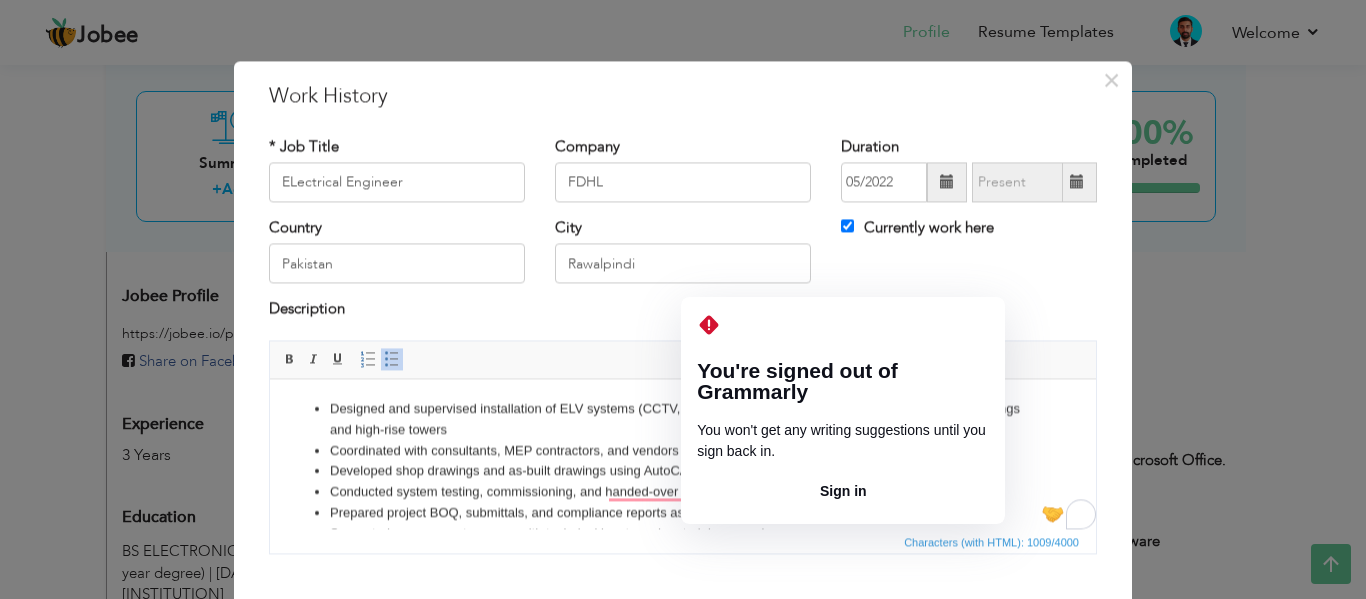 click on "Developed shop drawings and as-built drawings using AutoCAD." at bounding box center (683, 471) 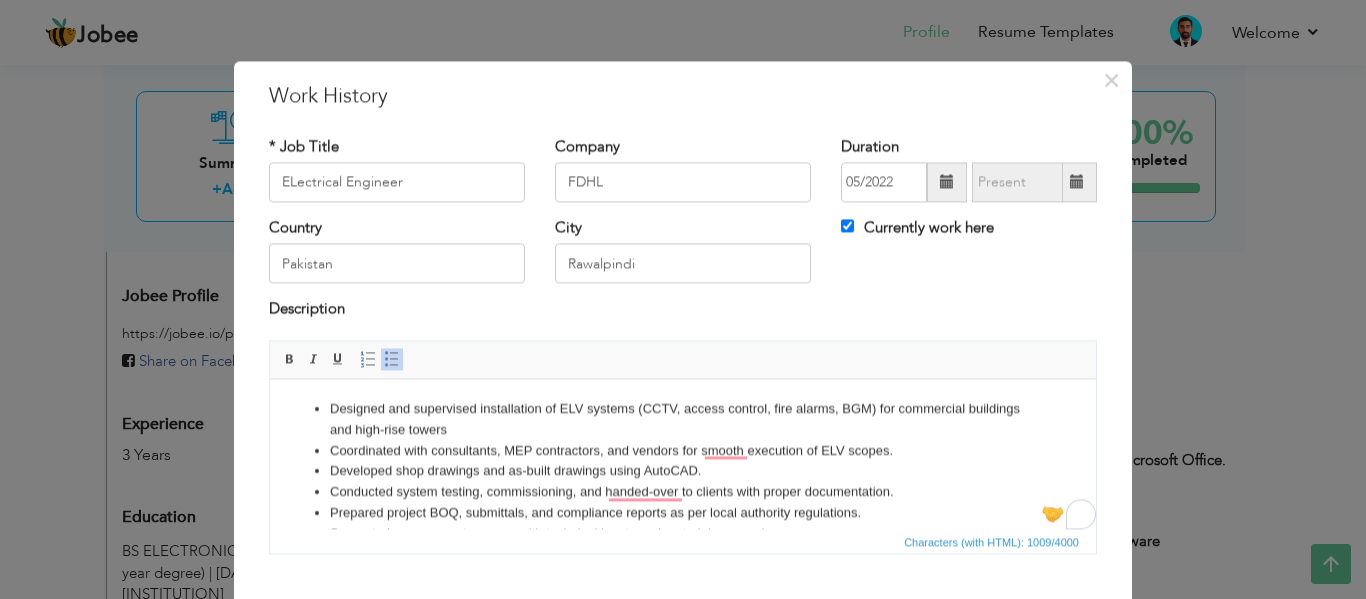 scroll, scrollTop: 119, scrollLeft: 0, axis: vertical 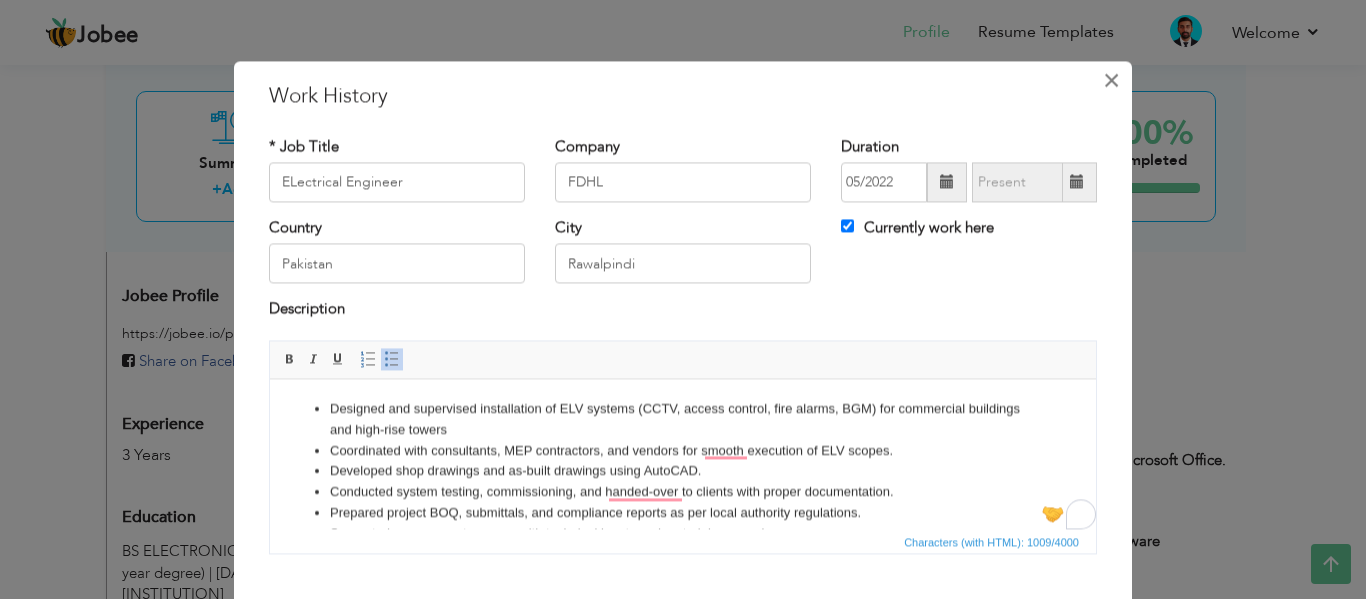 click on "×" at bounding box center [1111, 80] 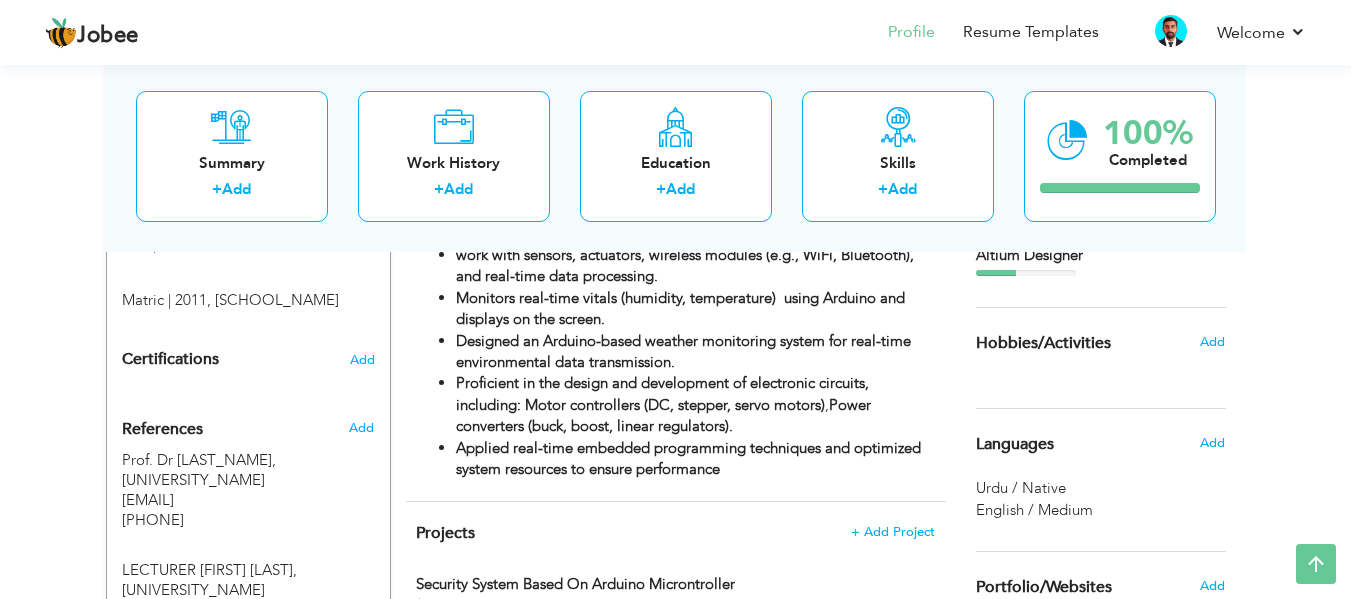 scroll, scrollTop: 912, scrollLeft: 0, axis: vertical 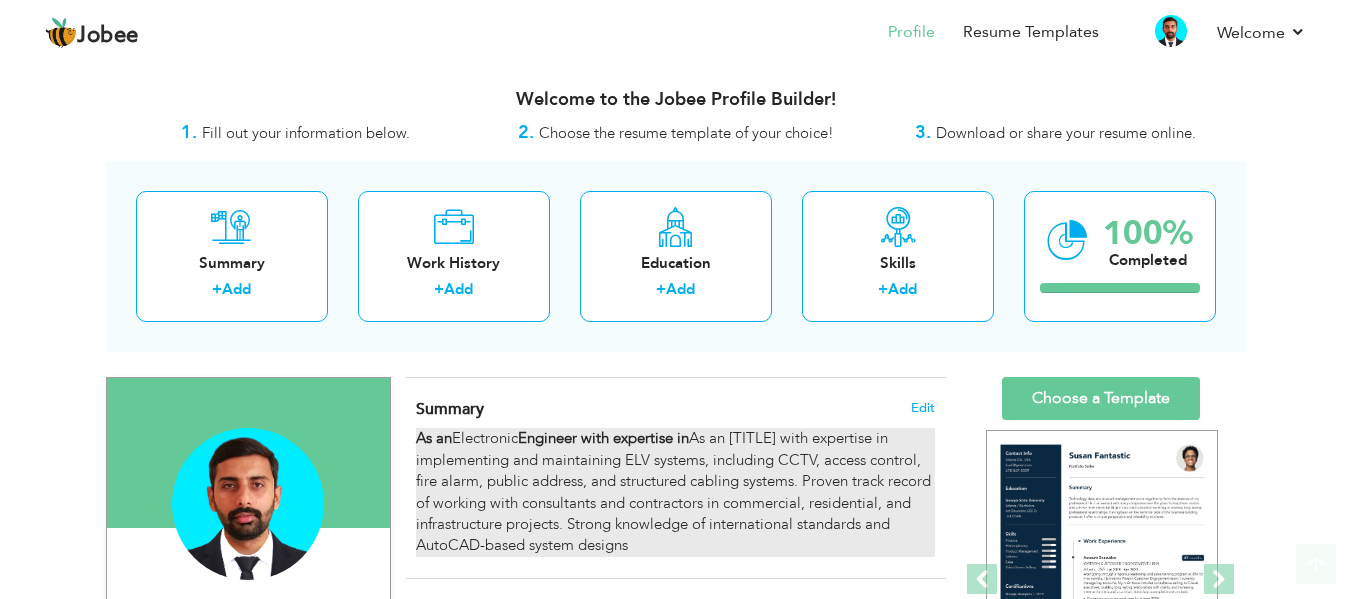 click on "As an Electronic Engineer with expertise in implementing and maintaining ELV systems, including CCTV, access control, fire alarm, public address, and structured cabling systems. Proven track record of working with consultants and contractors in commercial, residential, and infrastructure projects. Strong knowledge of international standards and AutoCAD-based system designs" at bounding box center [675, 492] 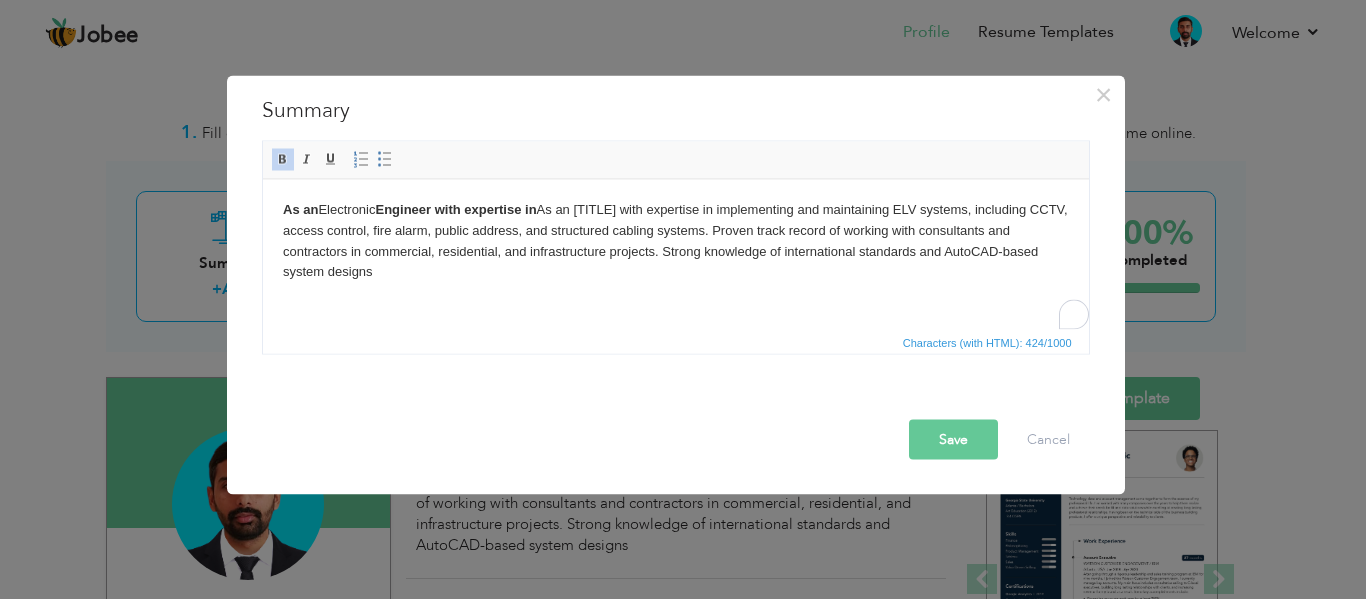 click on "Save" at bounding box center [953, 439] 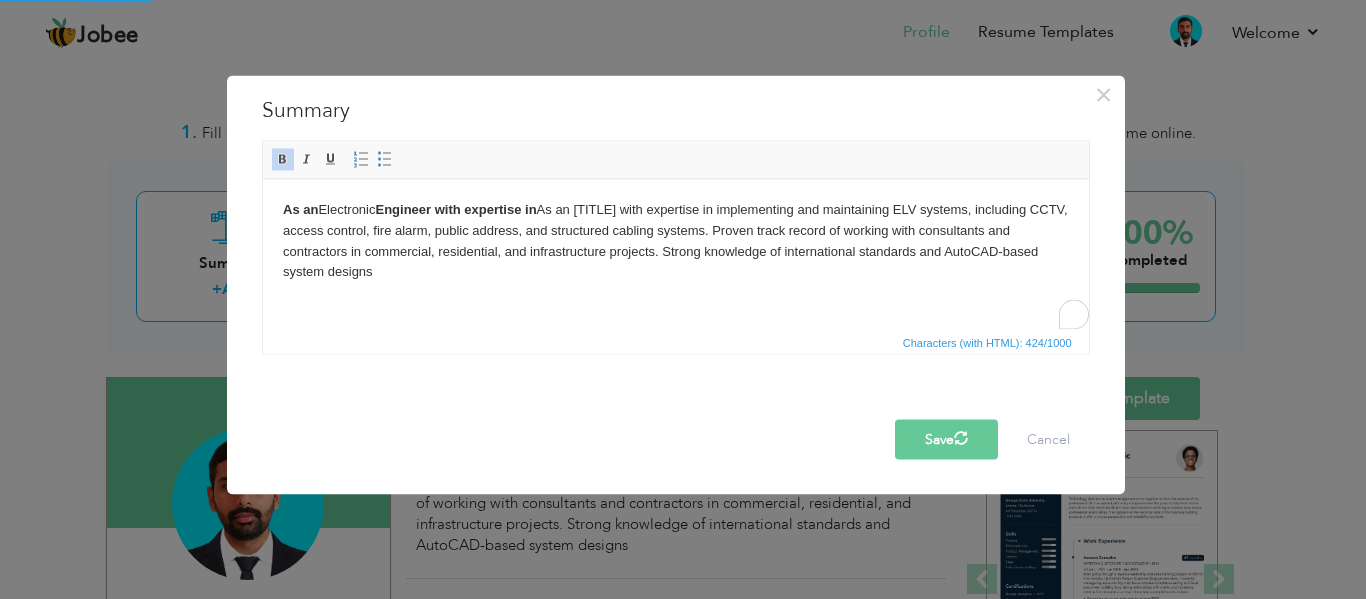 click on "×
Summary
As an  Electronic  Engineer with expertise in  implementing and maintaining ELV systems, including CCTV, access control, fire alarm, public address, and structured cabling systems. Proven track record of working with consultants and contractors in commercial, residential, and infrastructure projects. Strong knowledge of international standards and AutoCAD-based system designs Rich Text Editor, summaryEditor Editor toolbars Basic Styles   Bold   Italic   Underline Paragraph   Insert/Remove Numbered List   Insert/Remove Bulleted List Save" at bounding box center (683, 299) 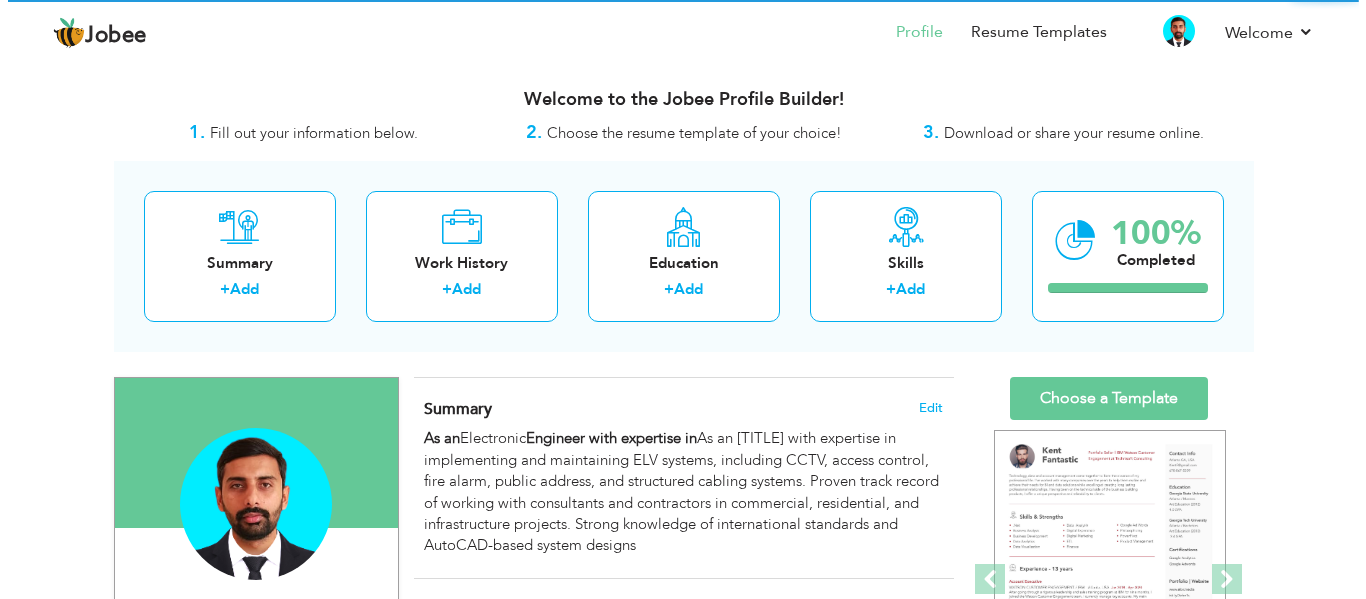 scroll, scrollTop: 205, scrollLeft: 0, axis: vertical 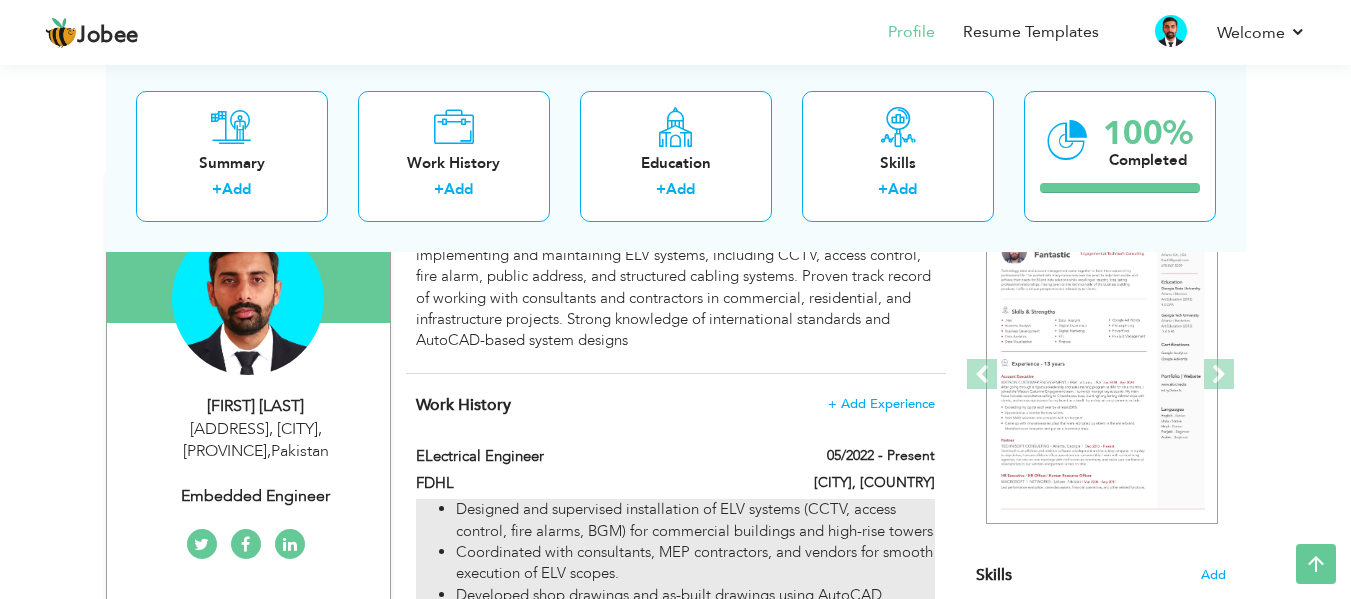 click on "Coordinated with consultants, MEP contractors, and vendors for smooth execution of ELV scopes." at bounding box center (695, 563) 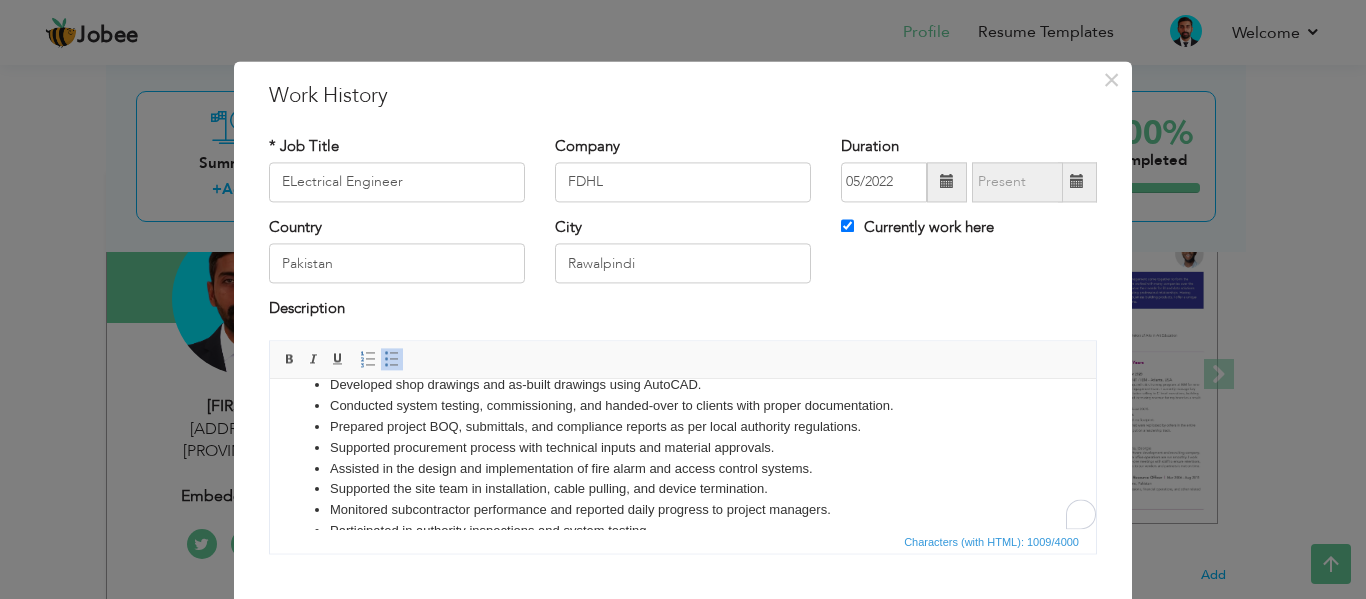 scroll, scrollTop: 119, scrollLeft: 0, axis: vertical 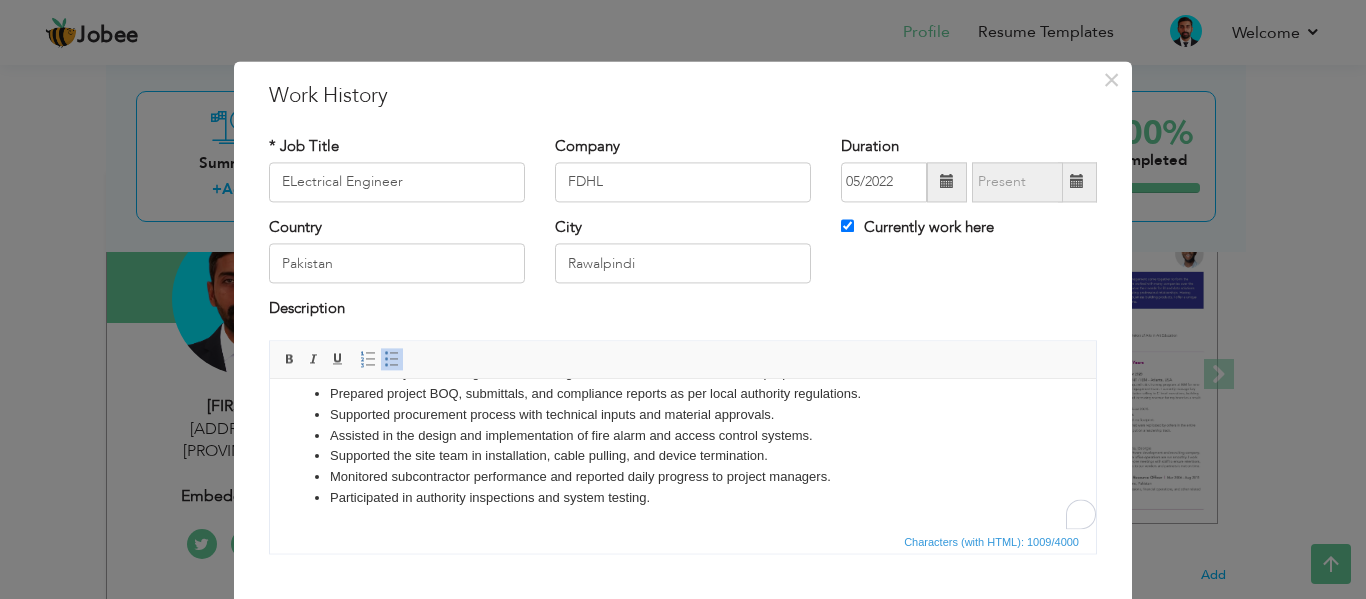 click on "Participated in authority inspections and system testing." at bounding box center (683, 498) 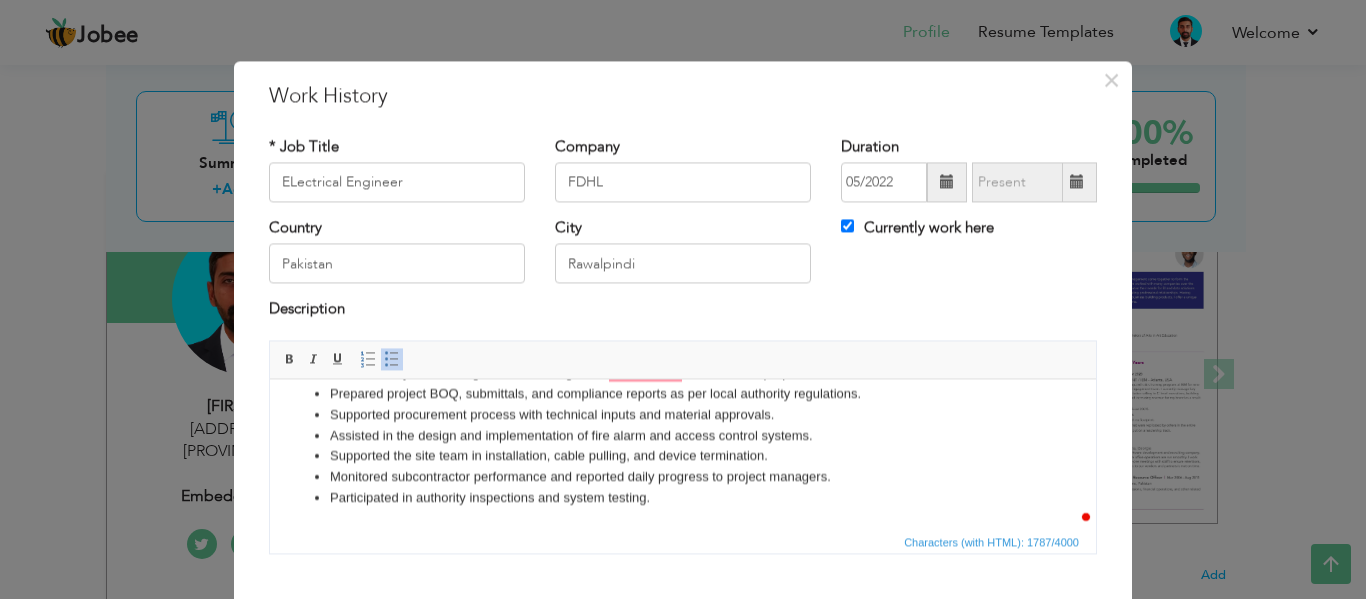 scroll, scrollTop: 282, scrollLeft: 0, axis: vertical 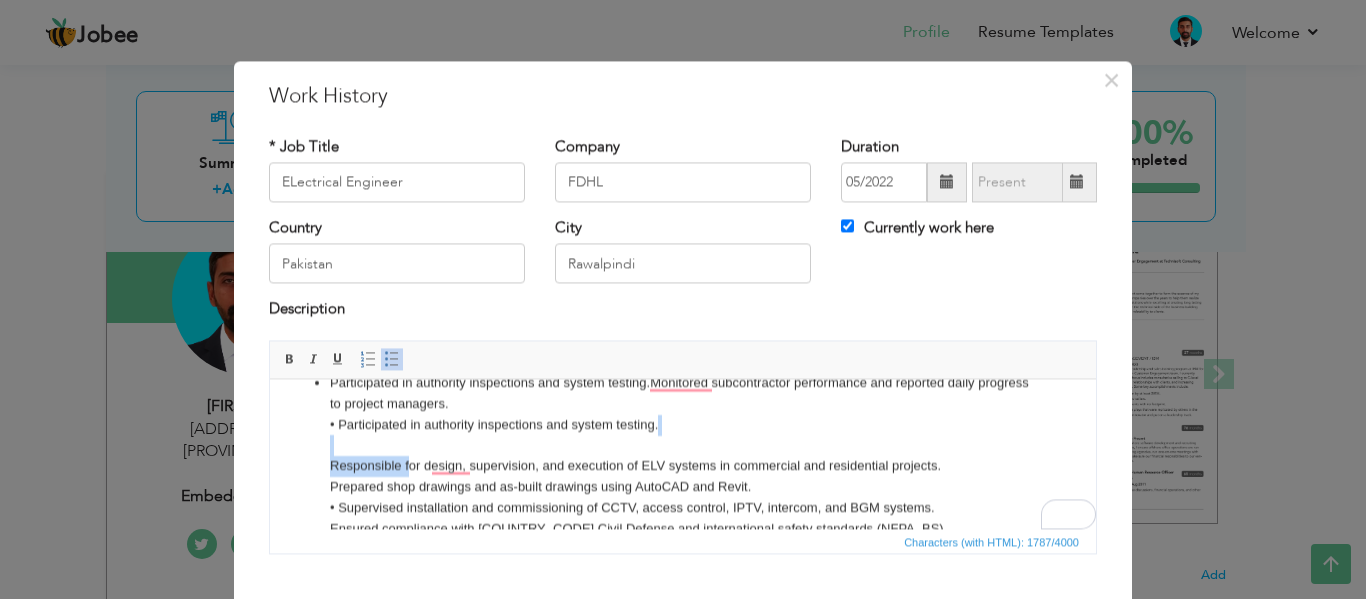 drag, startPoint x: 323, startPoint y: 448, endPoint x: 409, endPoint y: 464, distance: 87.47571 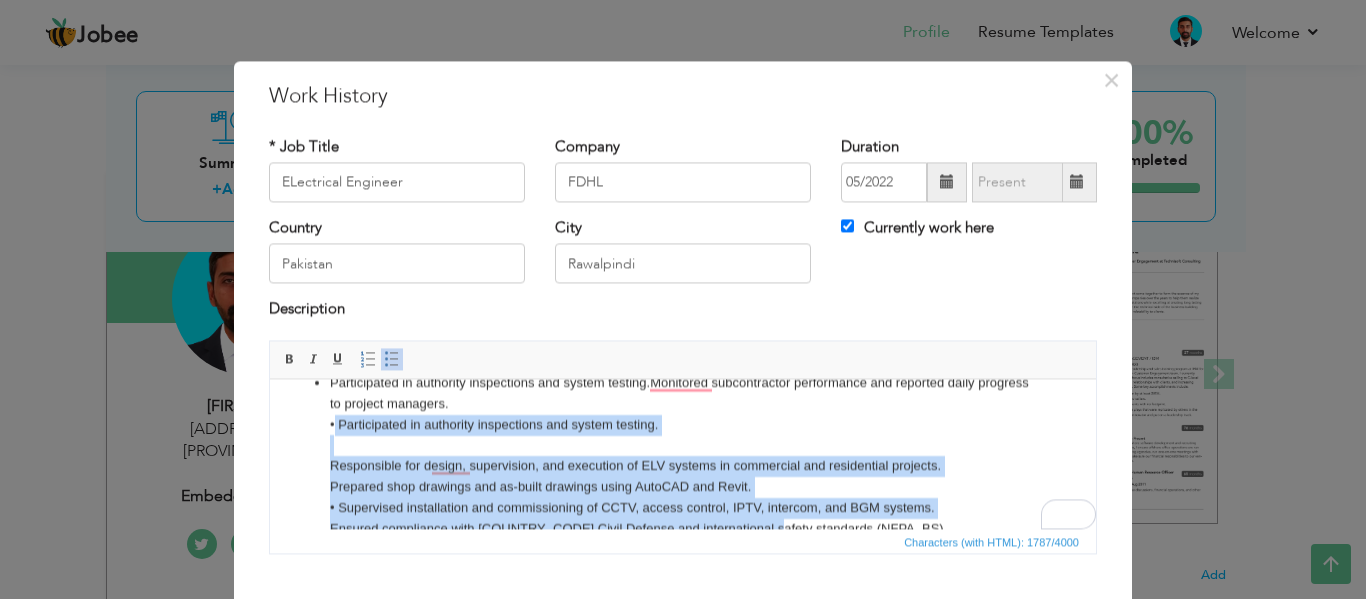 scroll, scrollTop: 306, scrollLeft: 0, axis: vertical 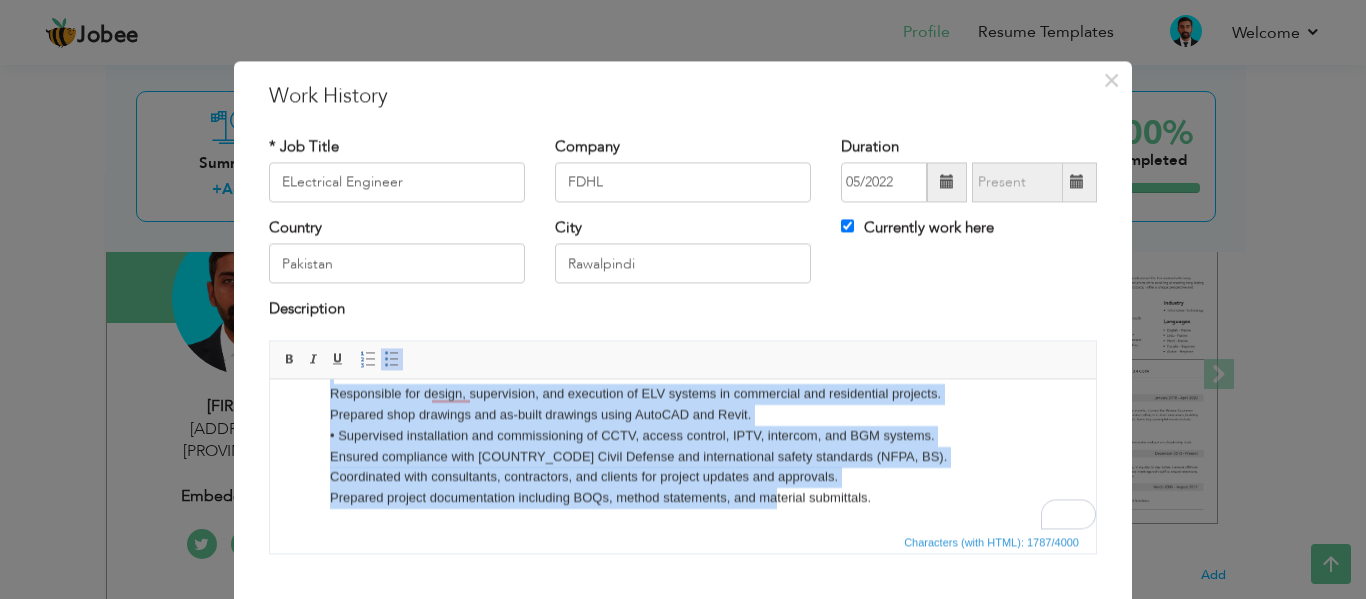 drag, startPoint x: 332, startPoint y: 422, endPoint x: 917, endPoint y: 504, distance: 590.71906 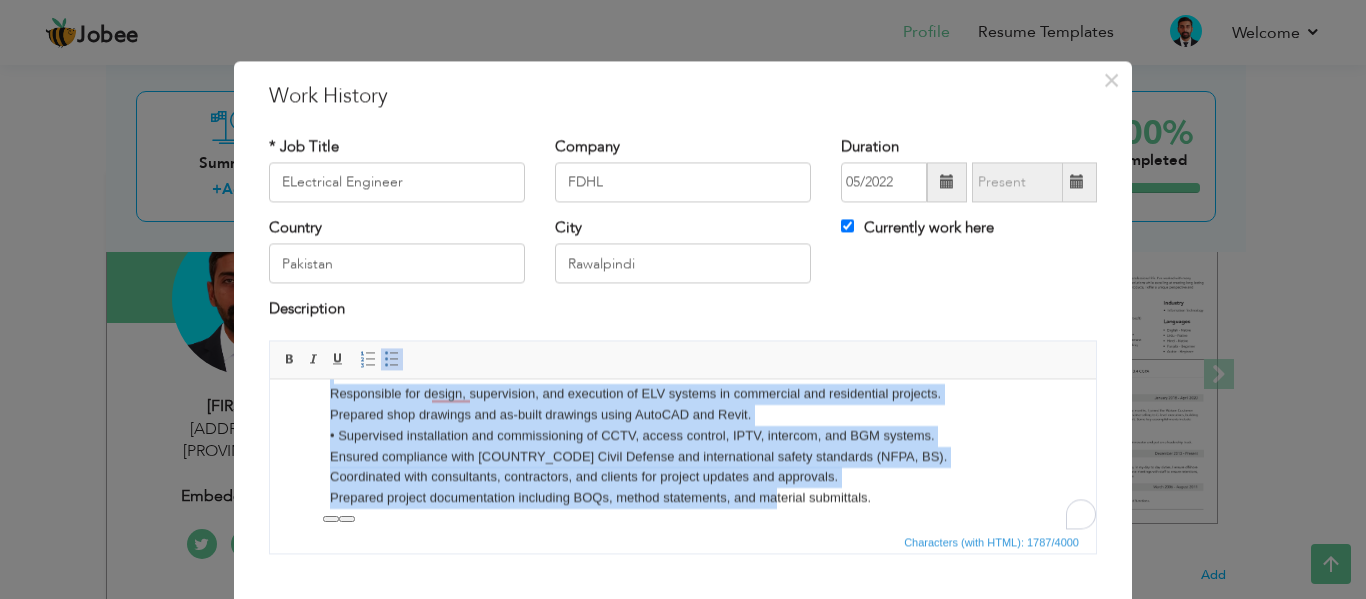 click at bounding box center [392, 359] 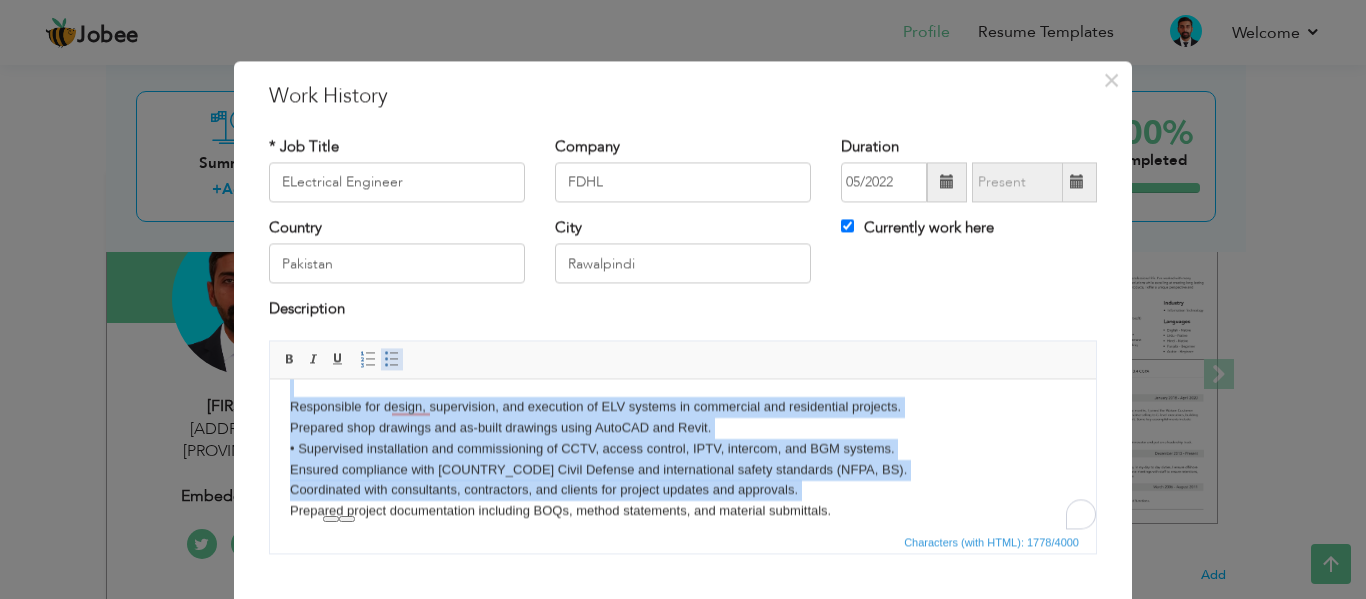 click at bounding box center (392, 359) 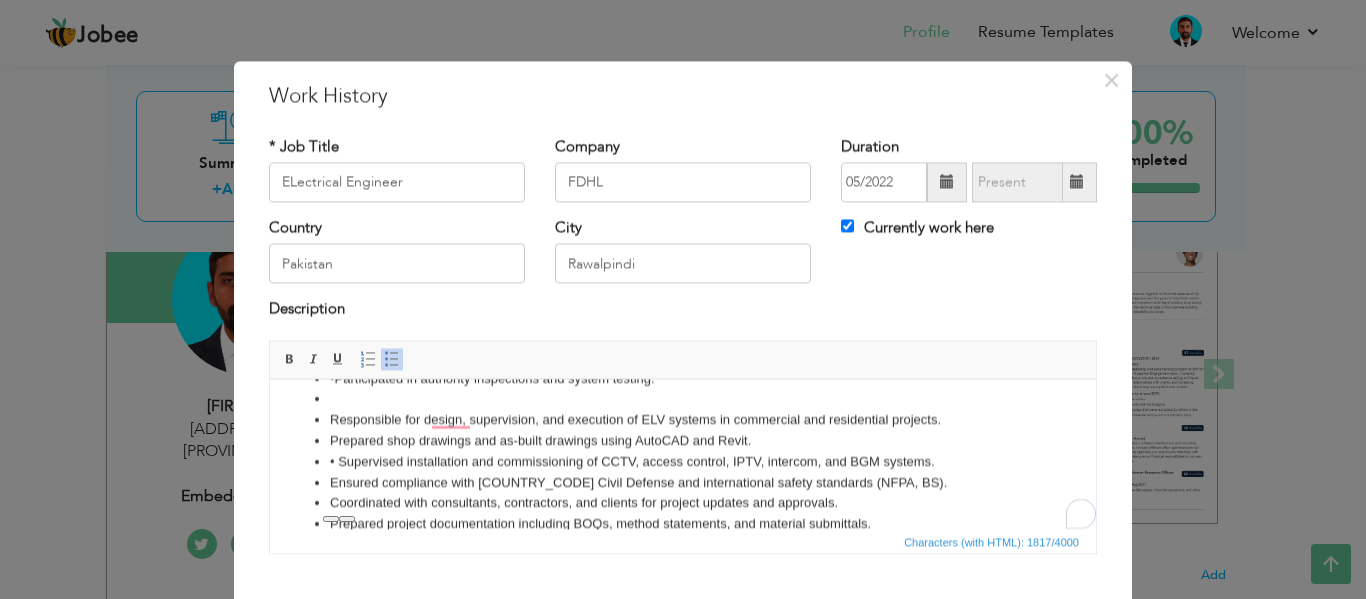 scroll, scrollTop: 18, scrollLeft: 0, axis: vertical 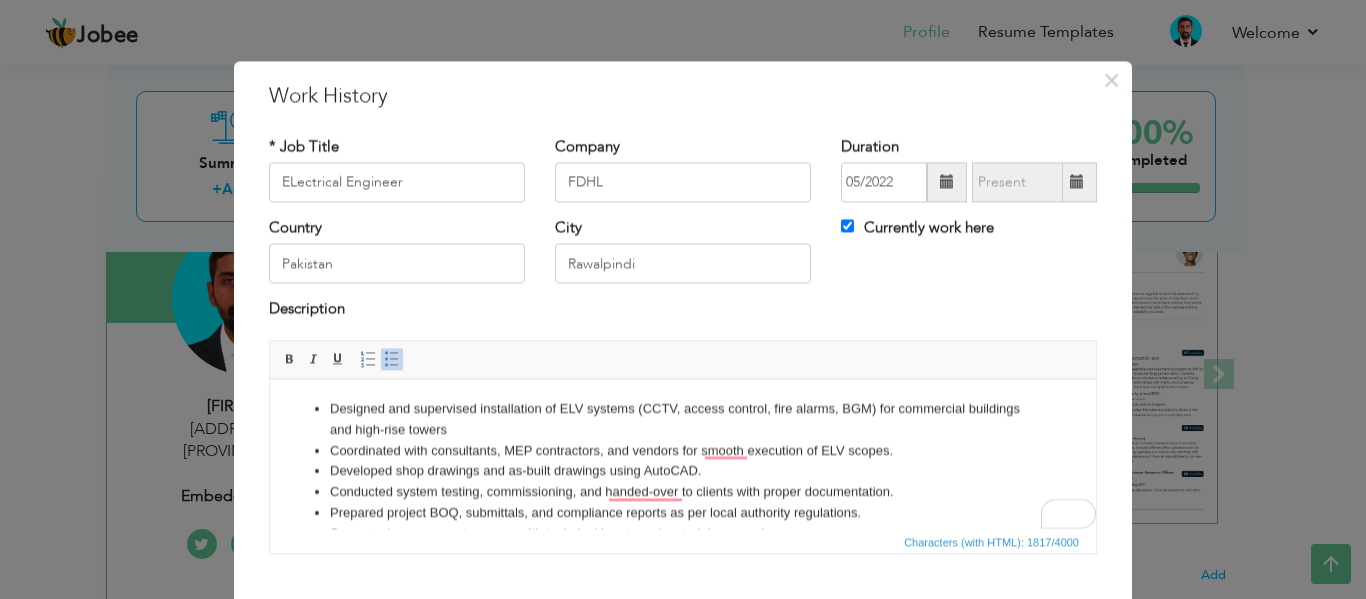 click on "Prepared project BOQ, submittals, and compliance reports as per local authority regulations." at bounding box center [683, 513] 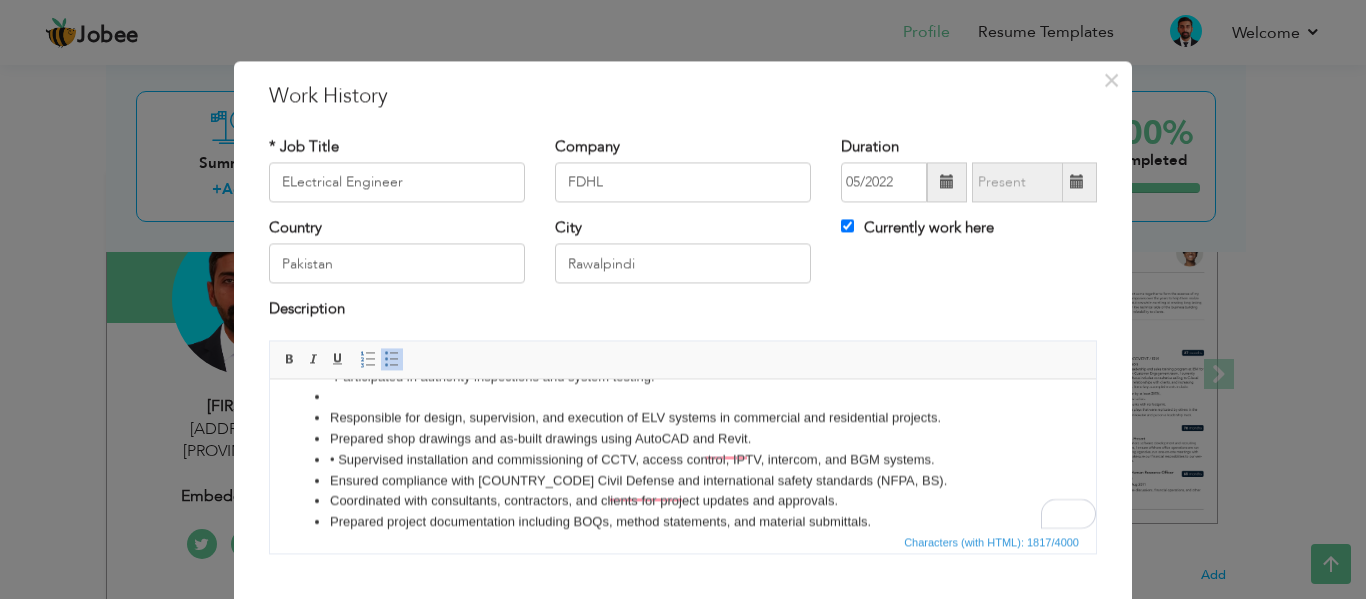 scroll 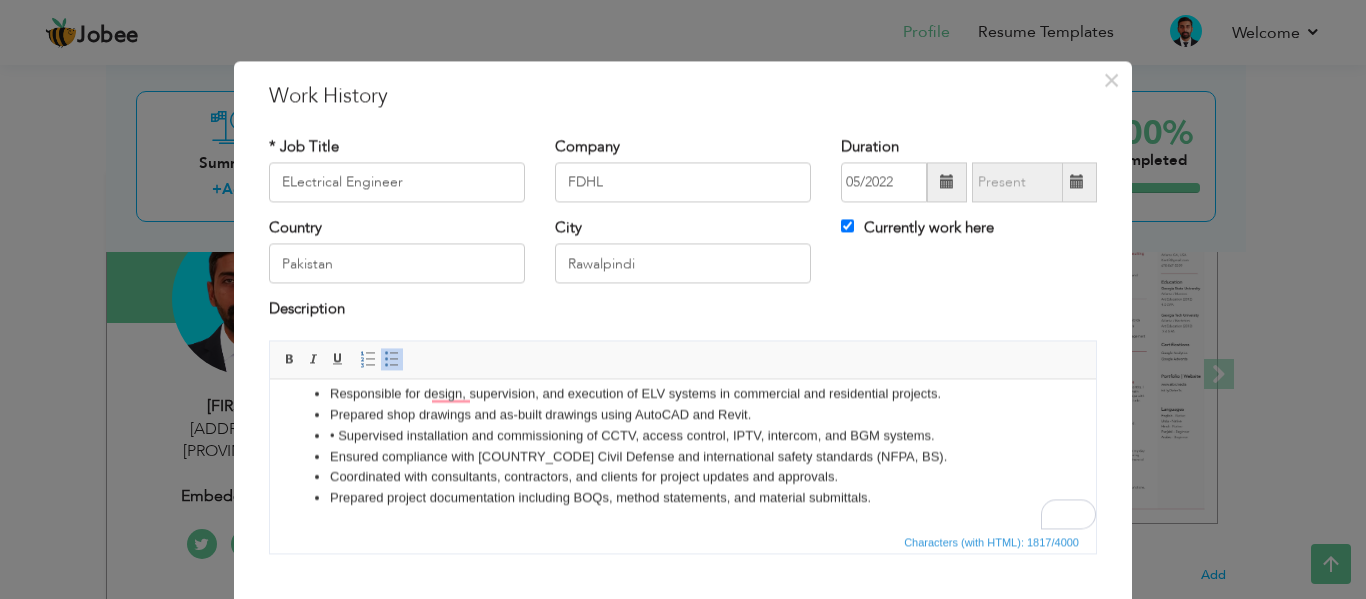 click on "Responsible for design, supervision, and execution of ELV systems in commercial and residential projects." at bounding box center (683, 394) 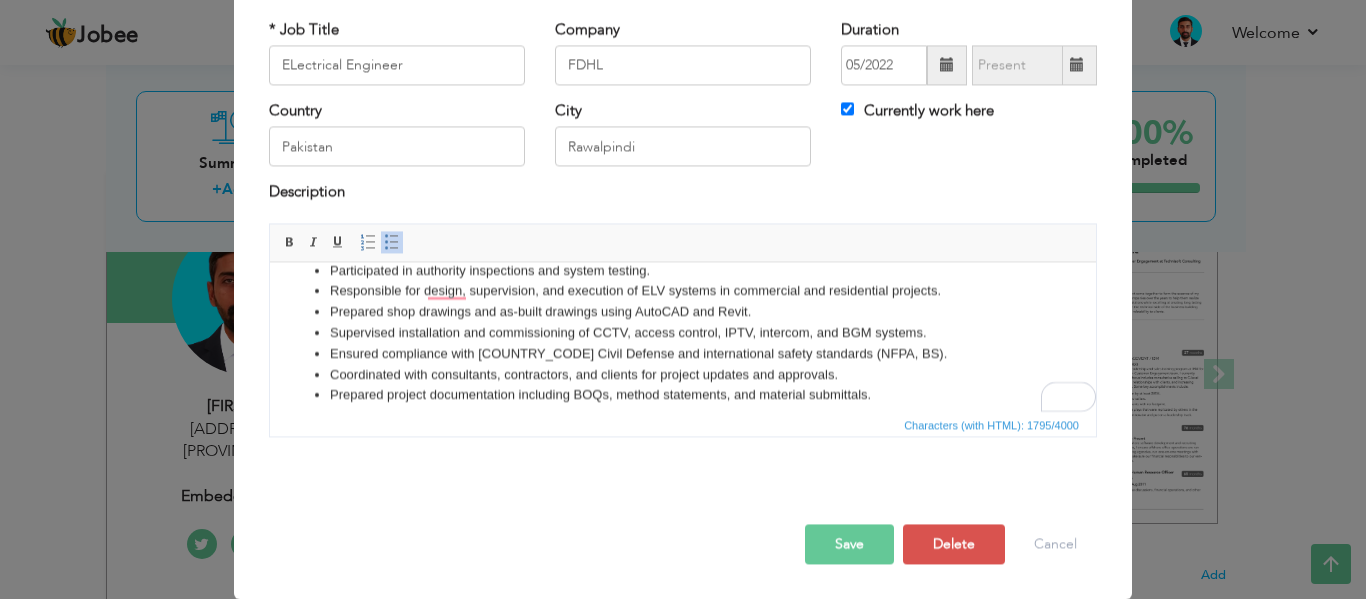 click on "Save" at bounding box center [849, 544] 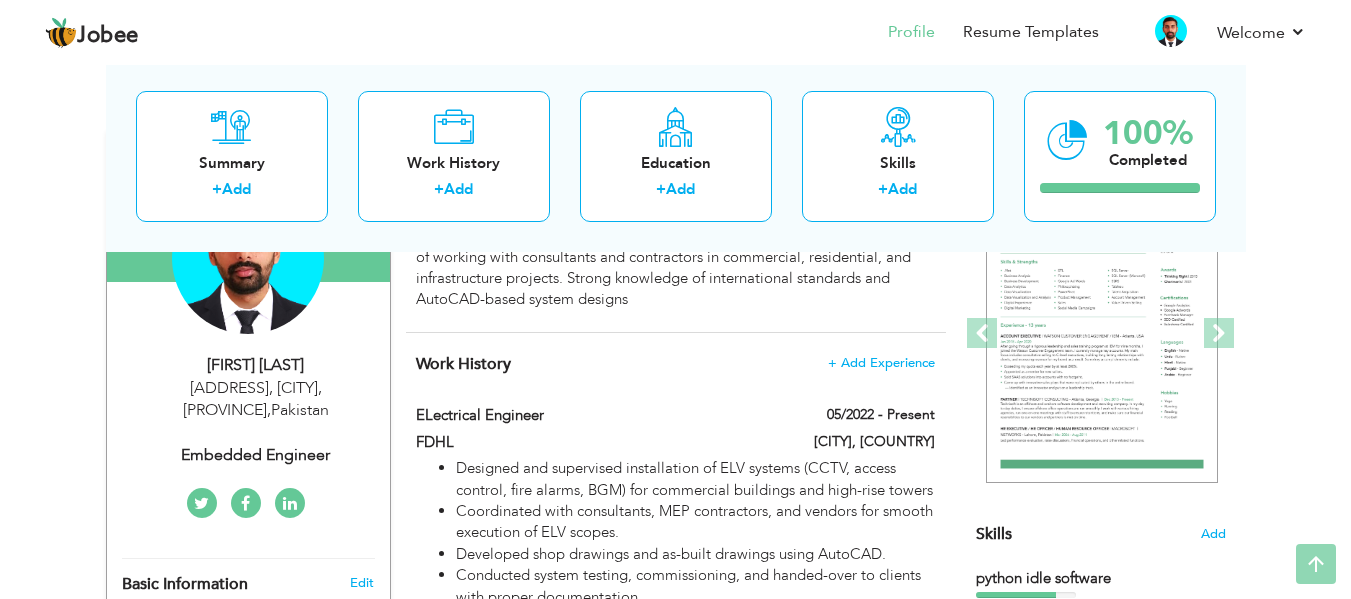 scroll, scrollTop: 0, scrollLeft: 0, axis: both 